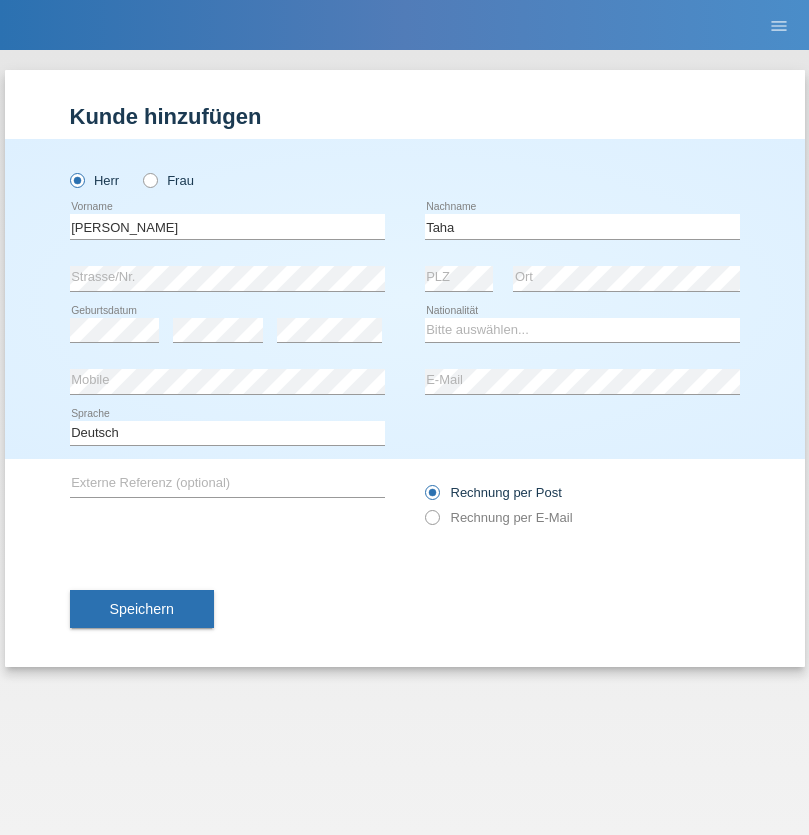 scroll, scrollTop: 0, scrollLeft: 0, axis: both 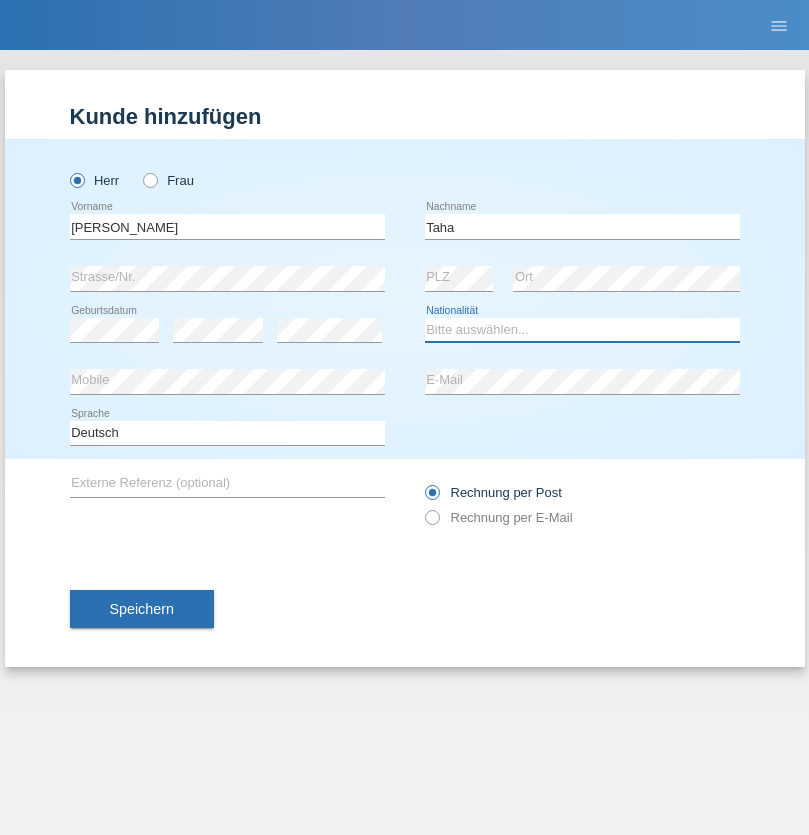 select on "CH" 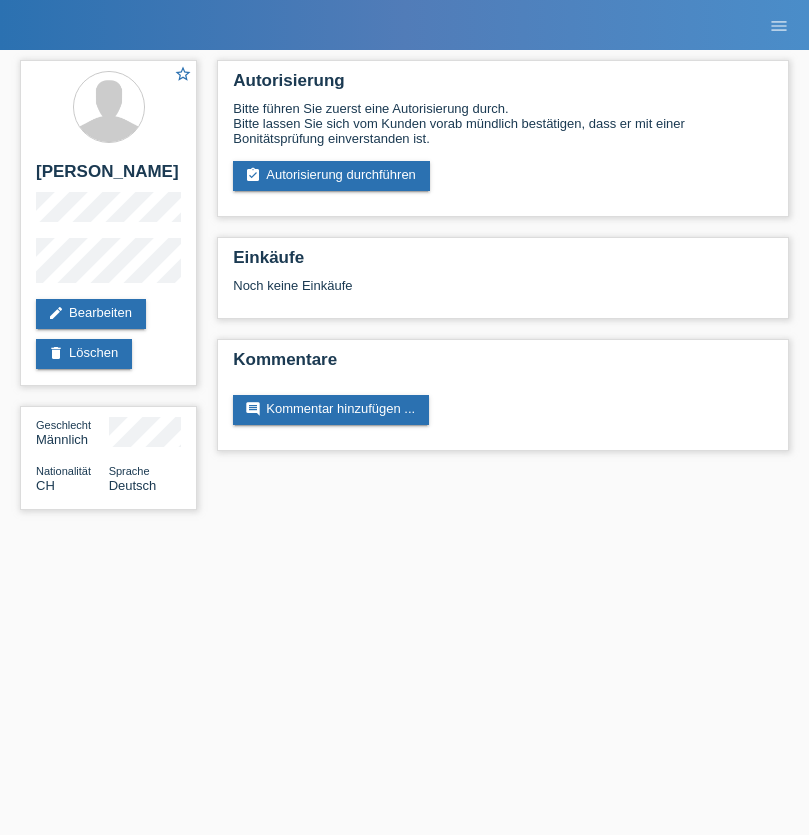 scroll, scrollTop: 0, scrollLeft: 0, axis: both 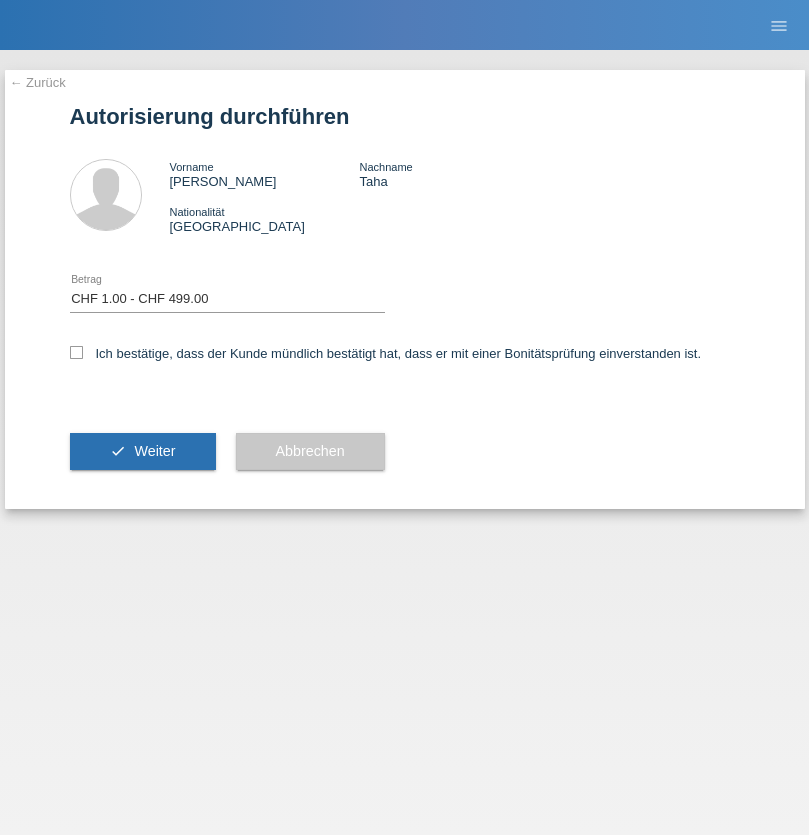select on "1" 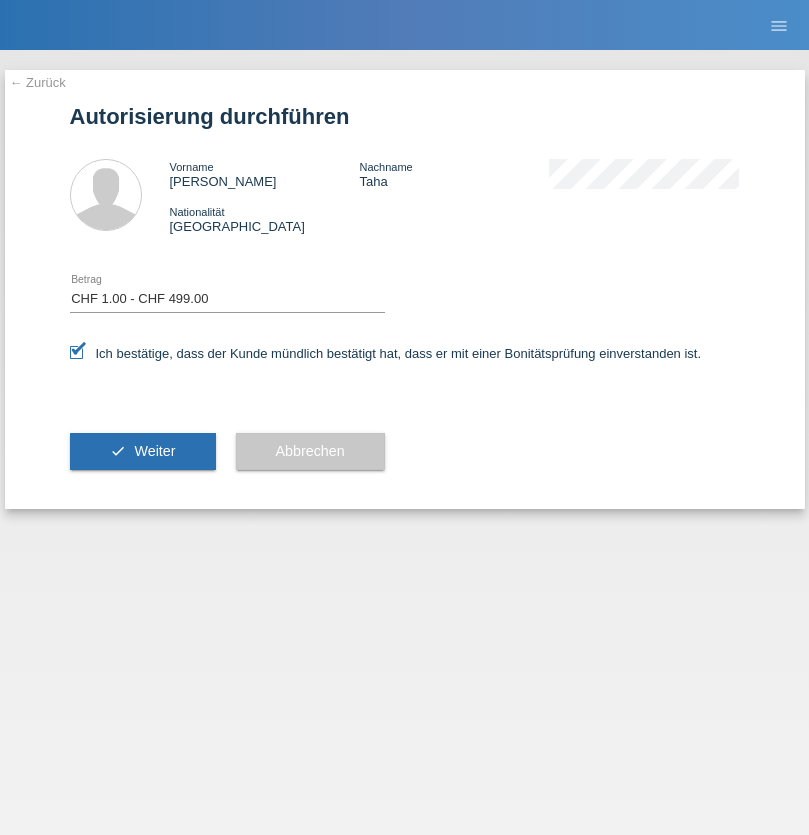 scroll, scrollTop: 0, scrollLeft: 0, axis: both 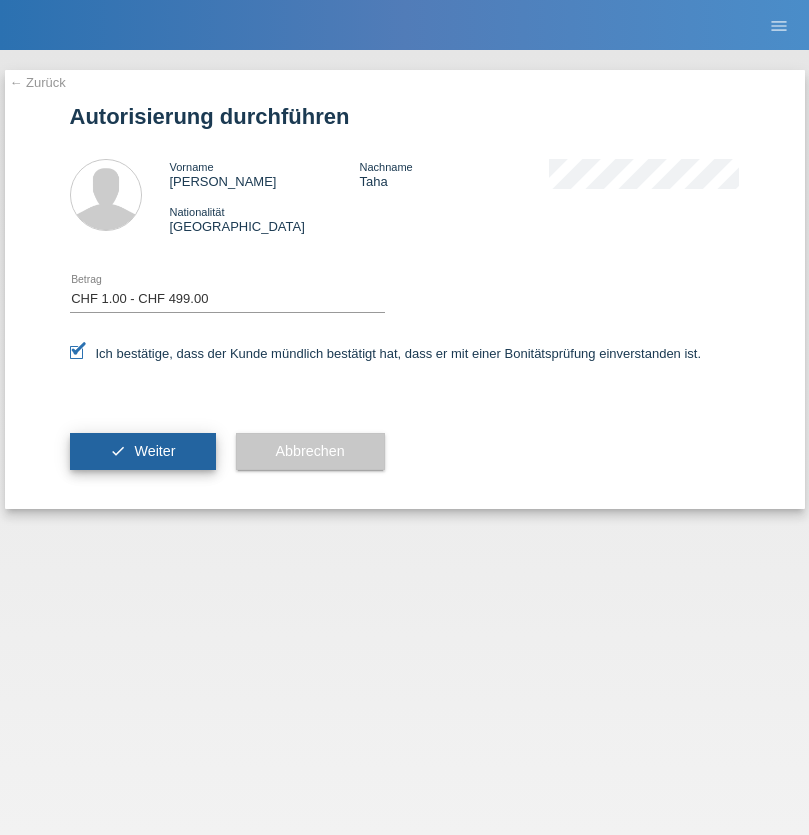 click on "Weiter" at bounding box center [154, 451] 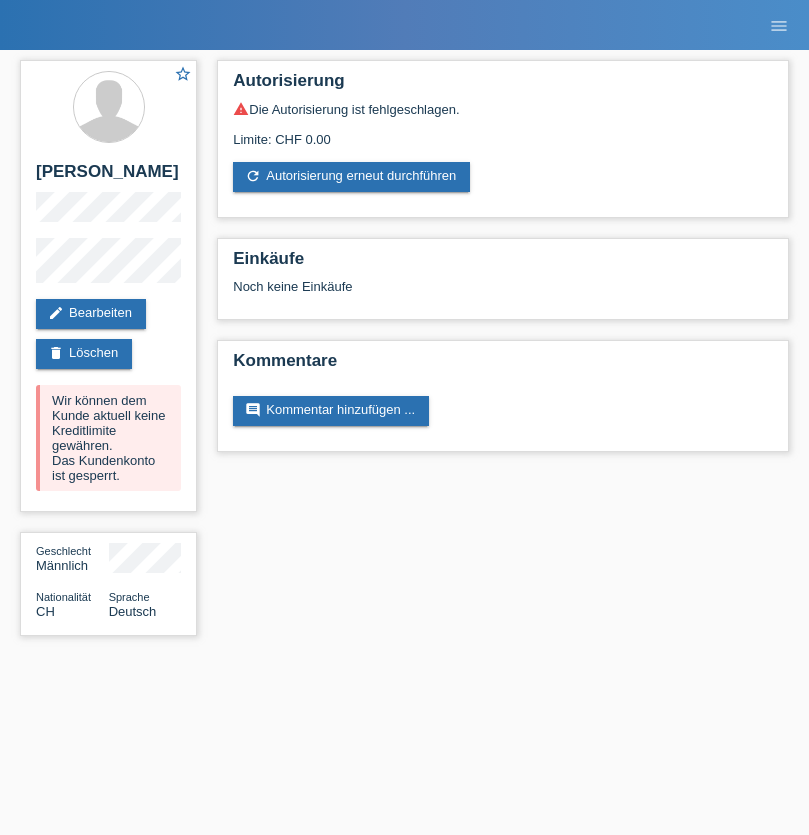 scroll, scrollTop: 0, scrollLeft: 0, axis: both 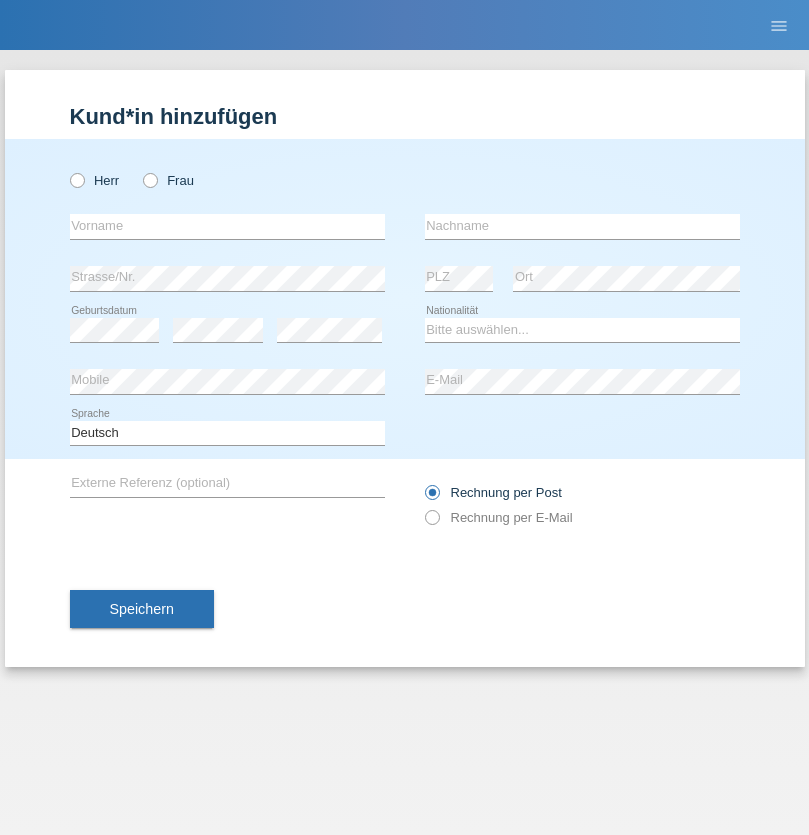 radio on "true" 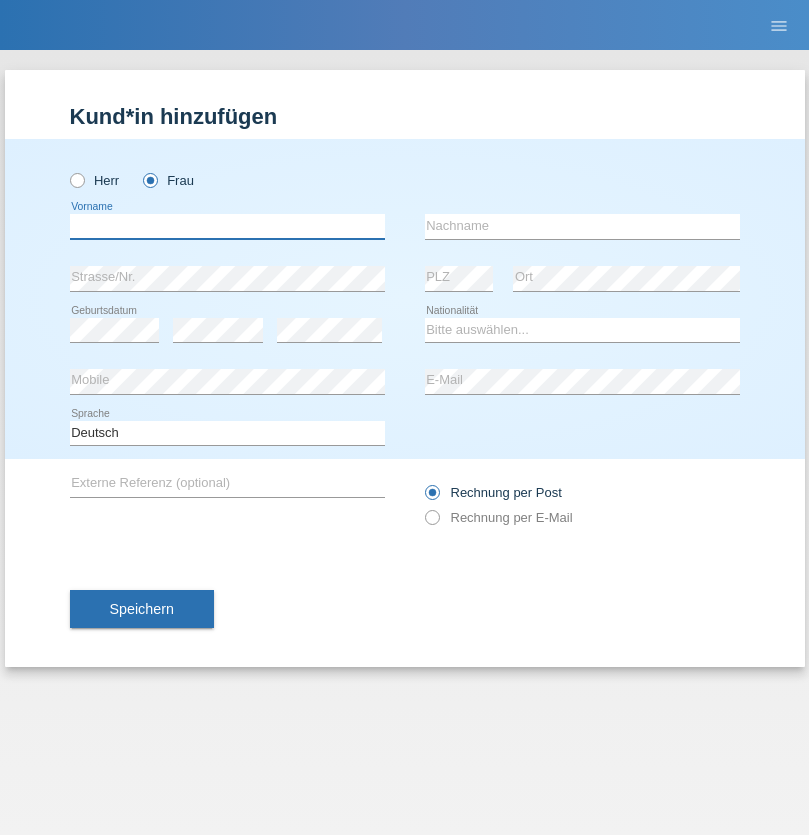 click at bounding box center [227, 226] 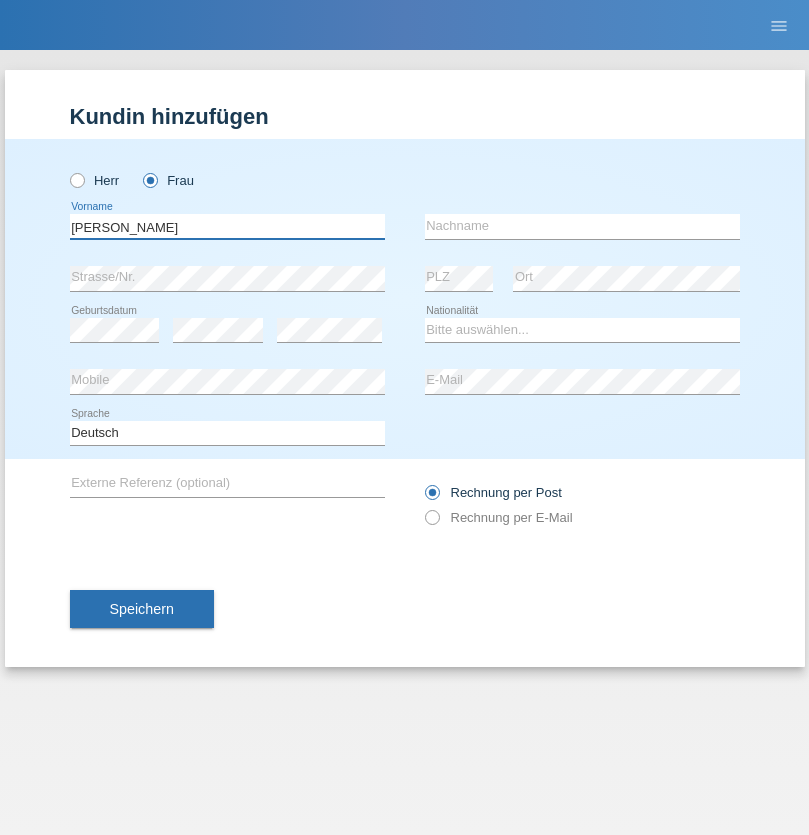 type on "[PERSON_NAME]" 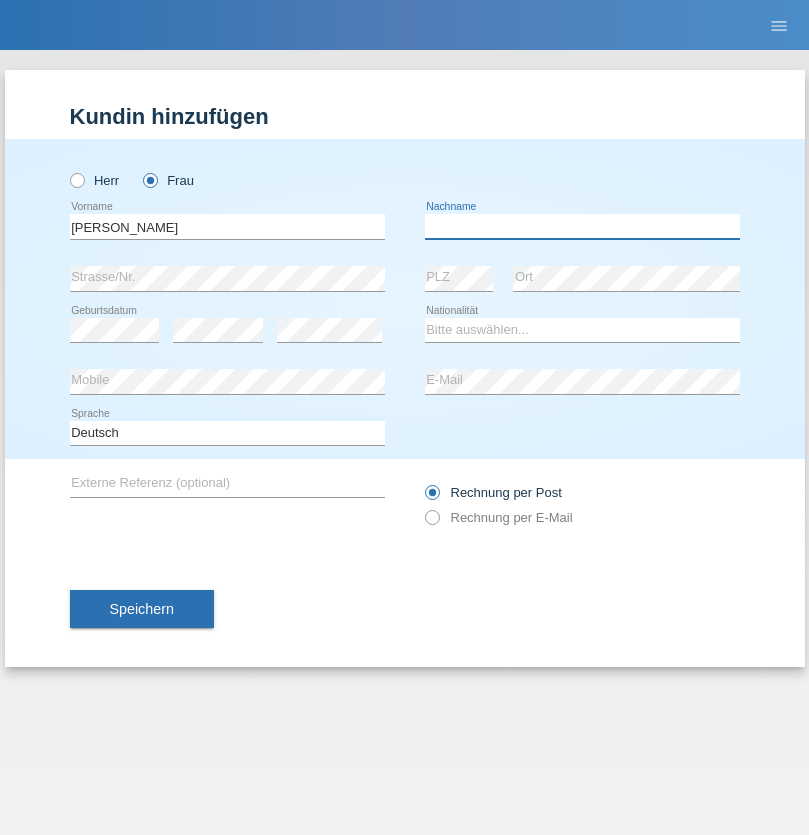 click at bounding box center [582, 226] 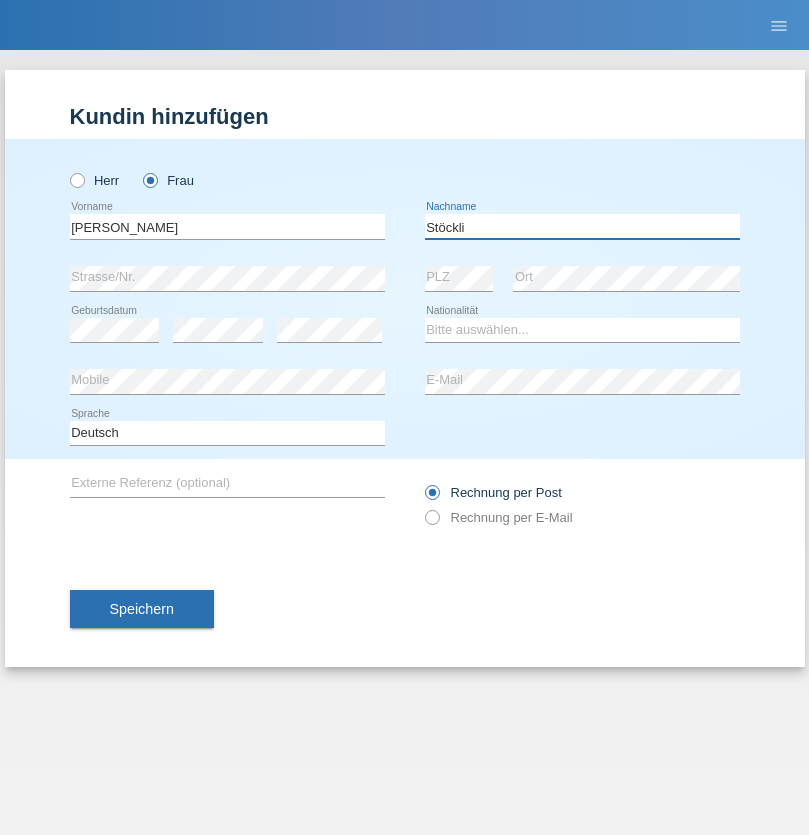 type on "Stöckli" 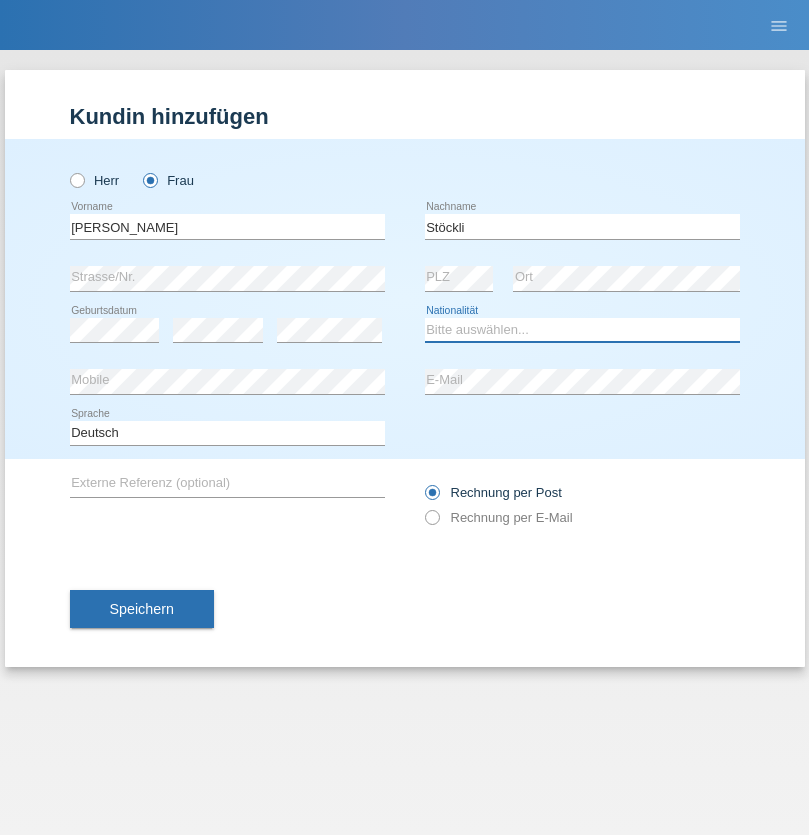 select on "CH" 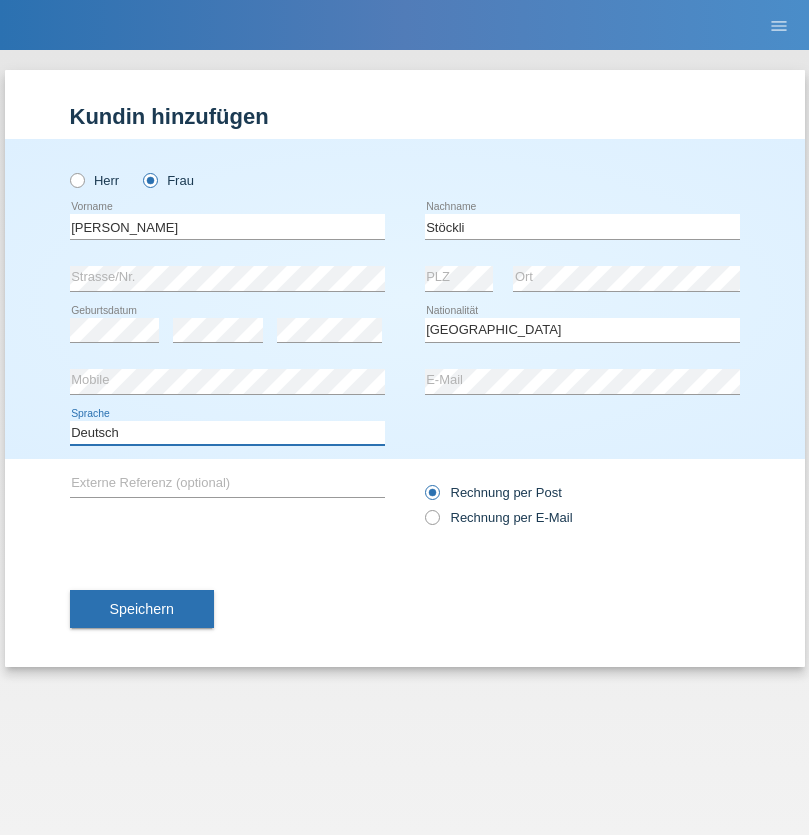 select on "en" 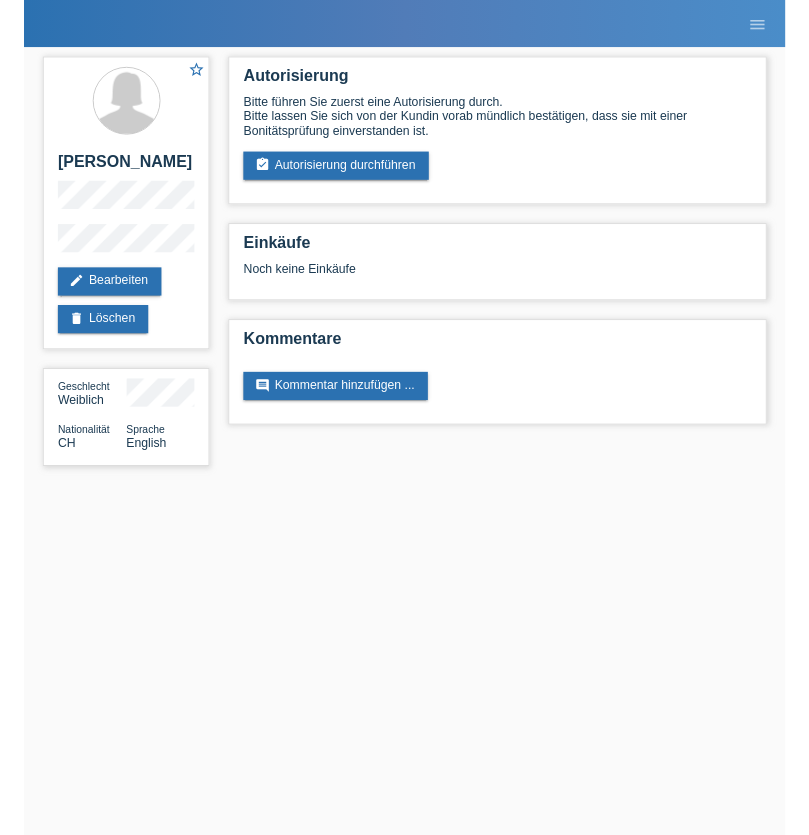 scroll, scrollTop: 0, scrollLeft: 0, axis: both 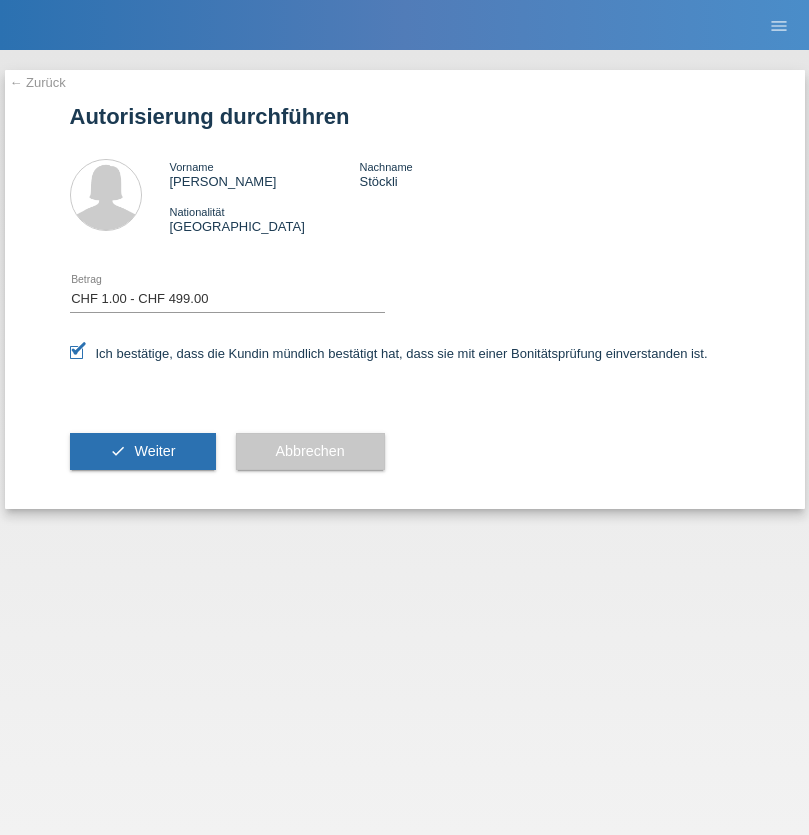 select on "1" 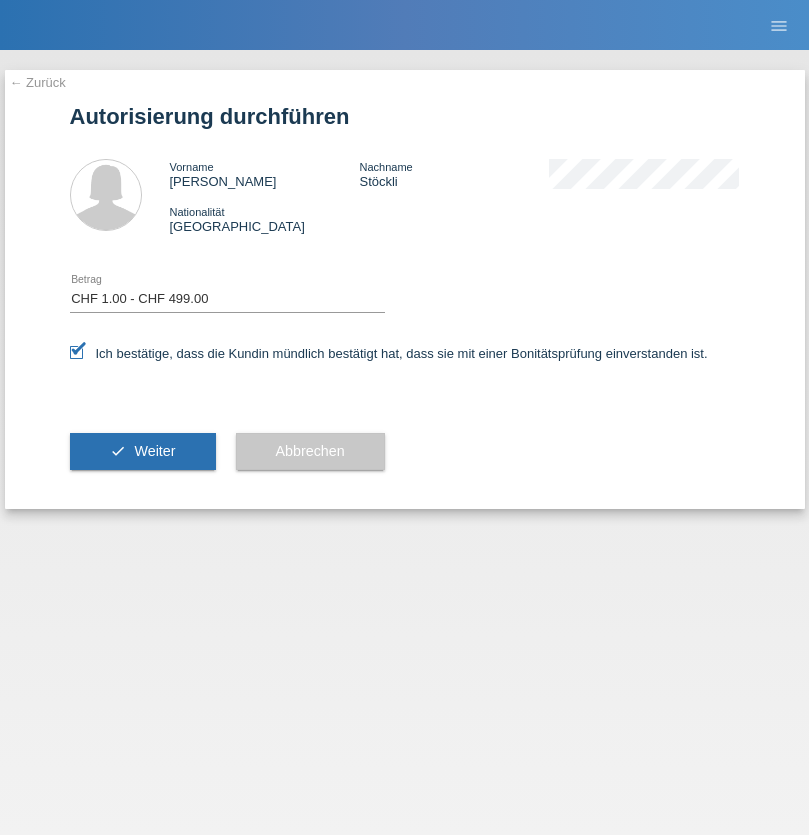 scroll, scrollTop: 0, scrollLeft: 0, axis: both 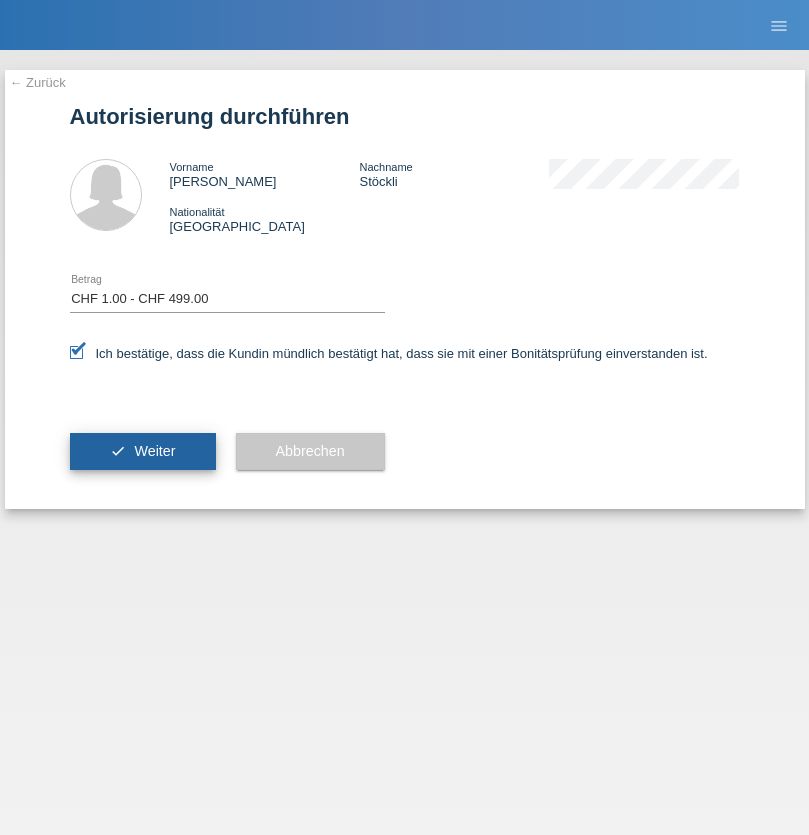 click on "Weiter" at bounding box center (154, 451) 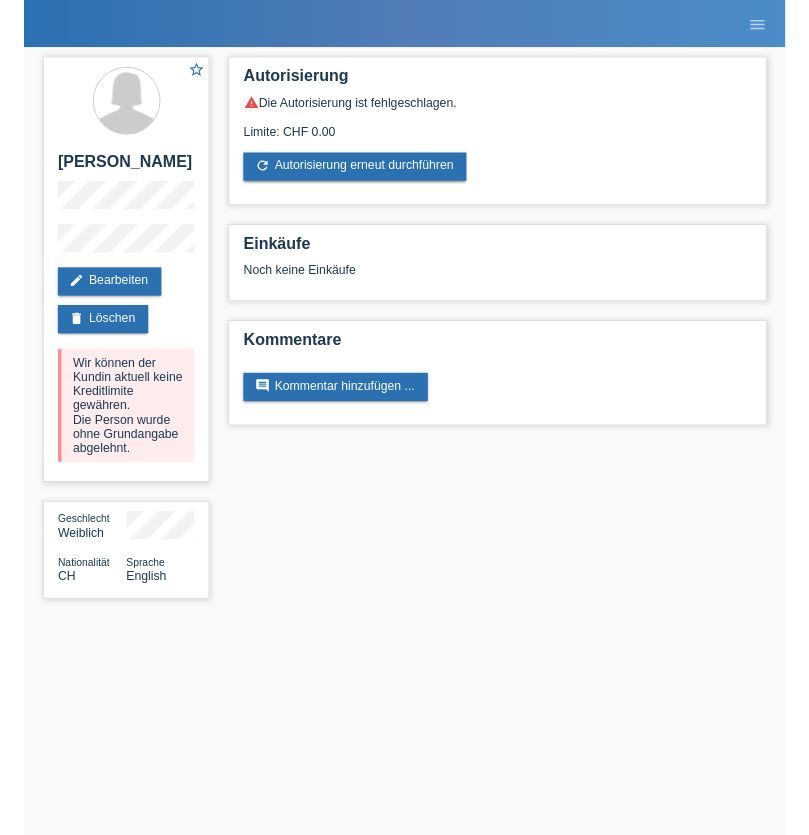 scroll, scrollTop: 0, scrollLeft: 0, axis: both 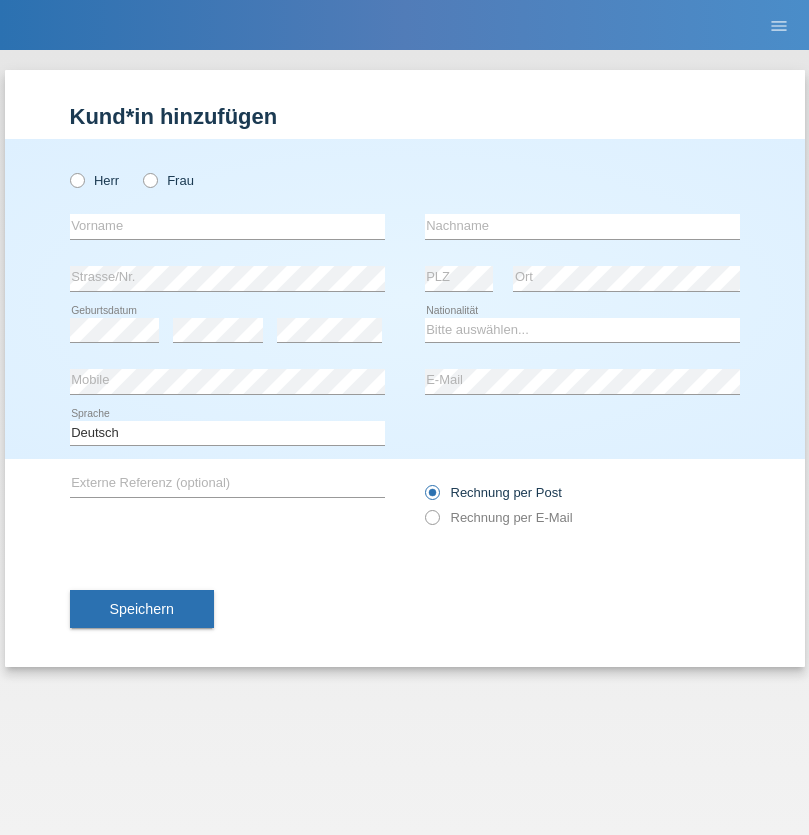 radio on "true" 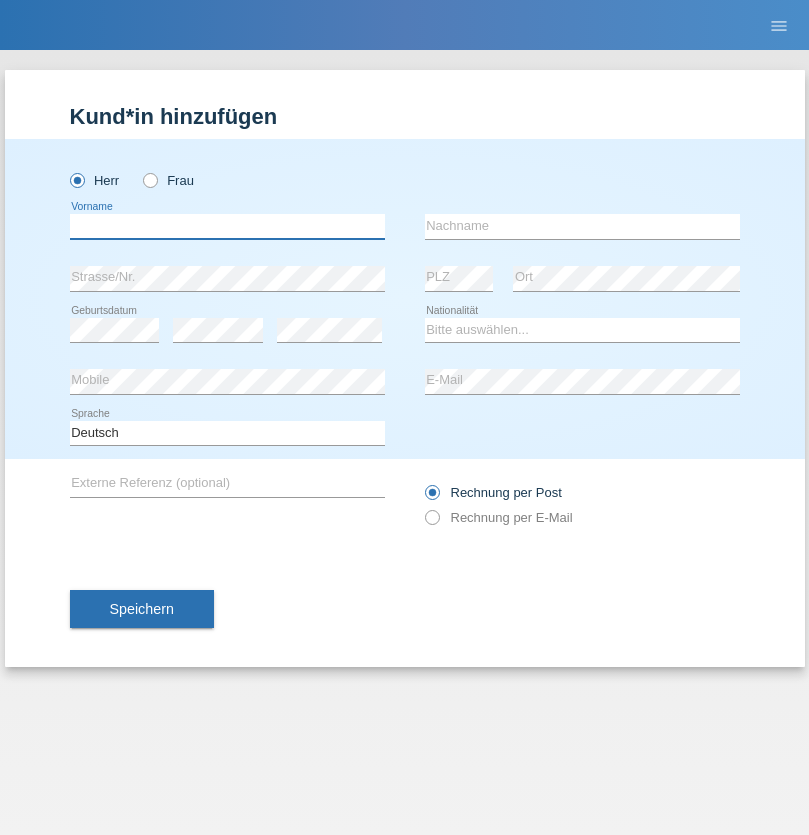 click at bounding box center (227, 226) 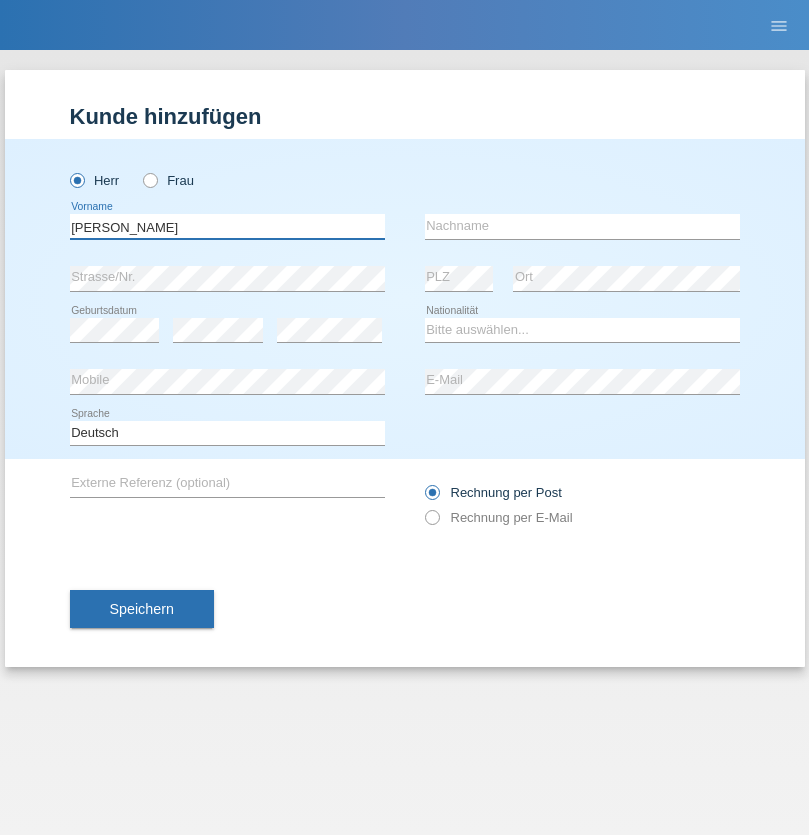 type on "Arif" 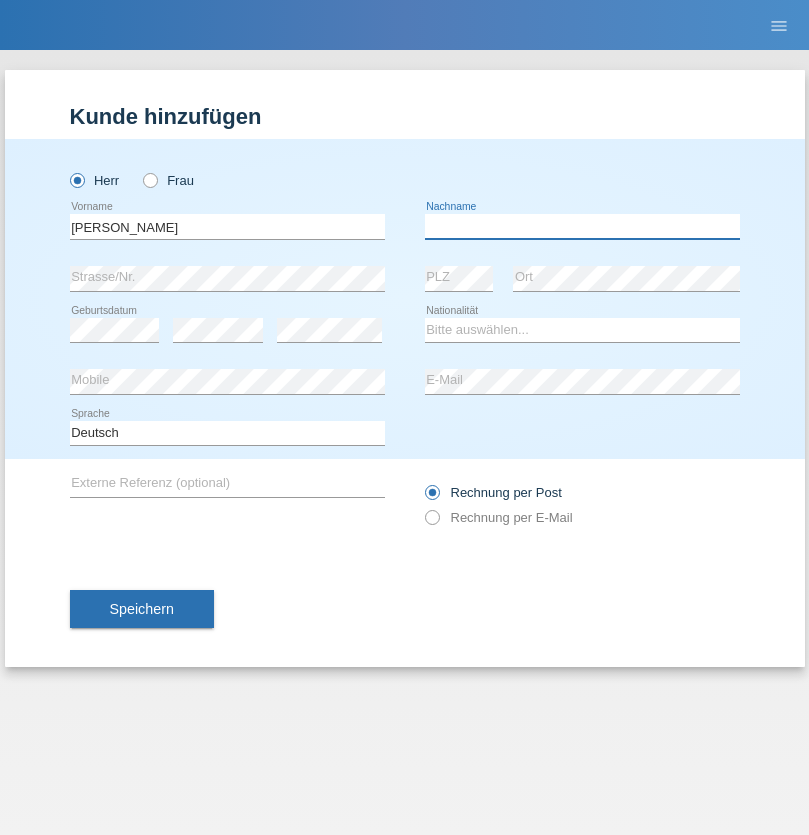 click at bounding box center [582, 226] 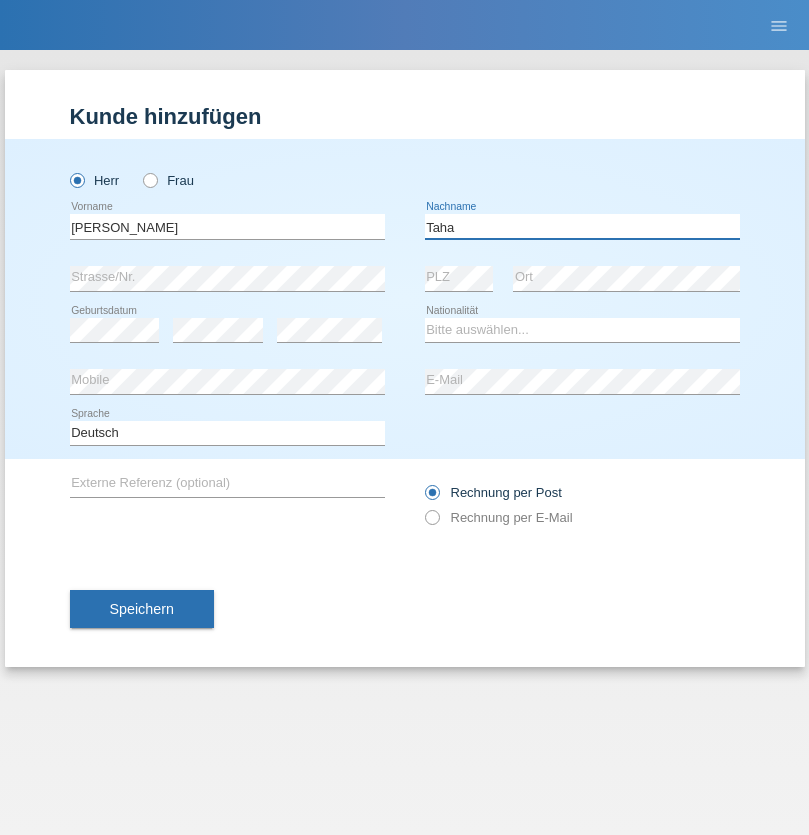 type on "Taha" 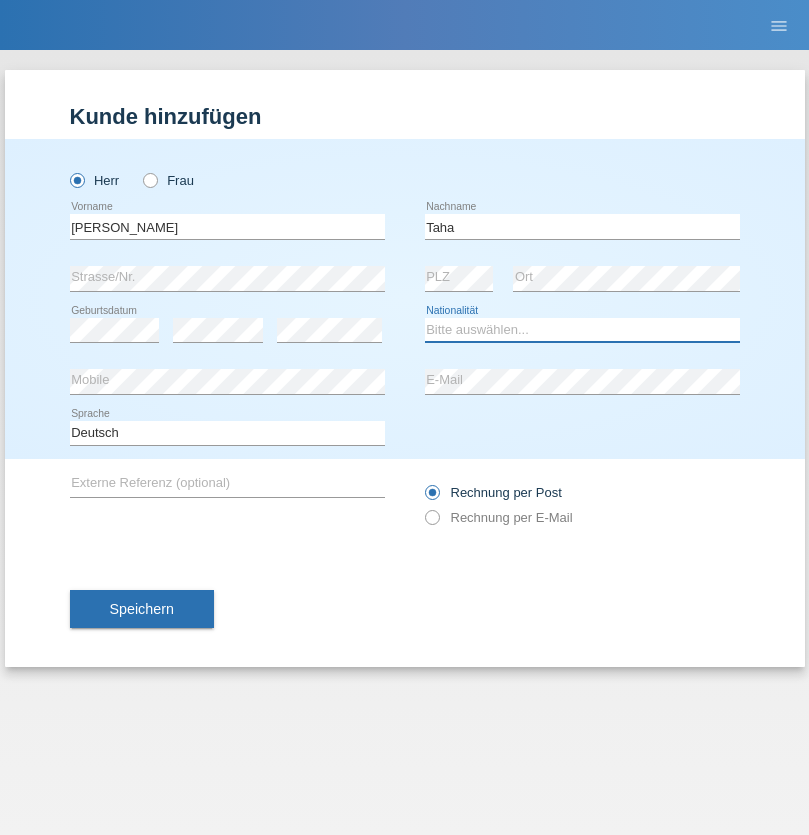 select on "CH" 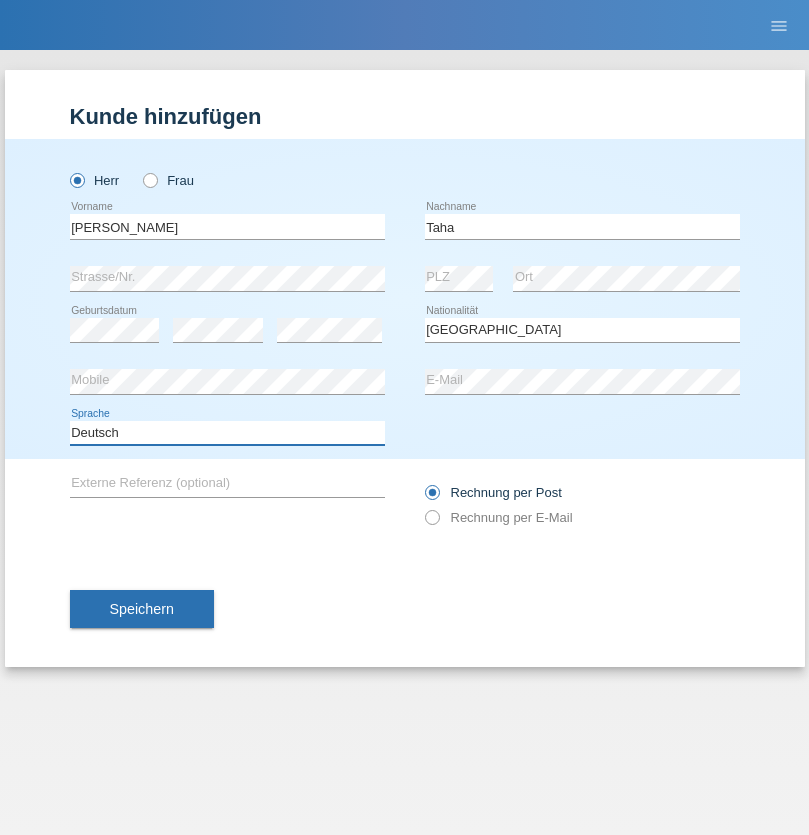 select on "en" 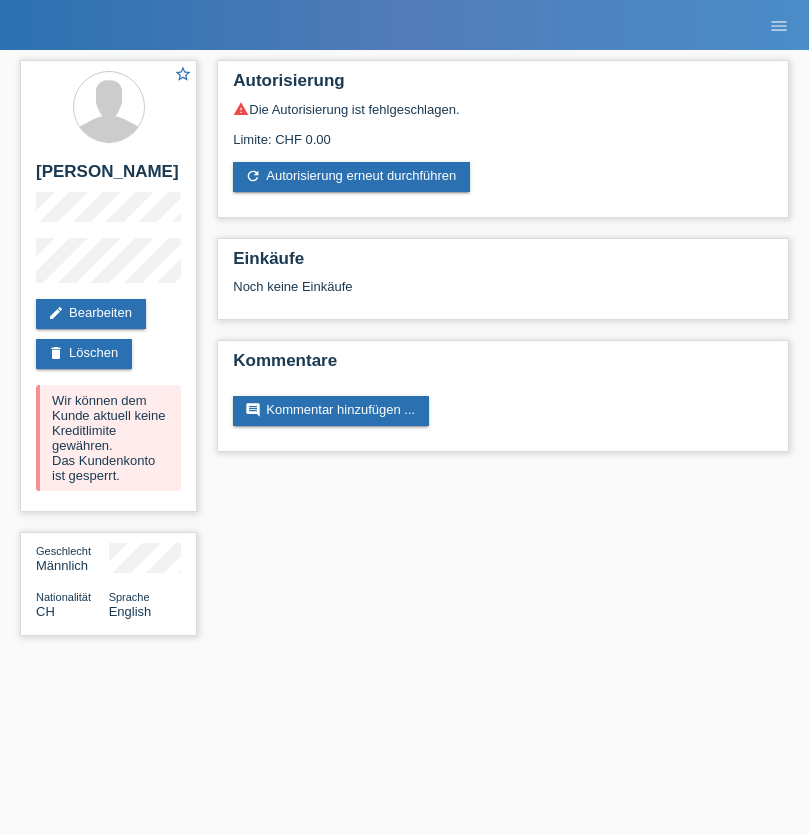 scroll, scrollTop: 0, scrollLeft: 0, axis: both 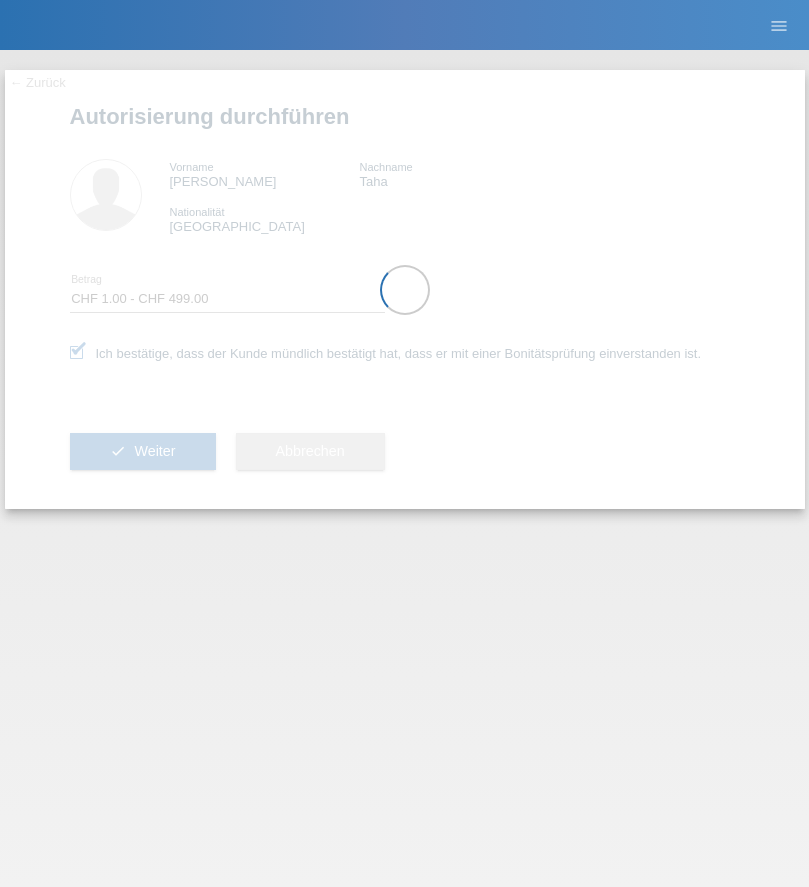 select on "1" 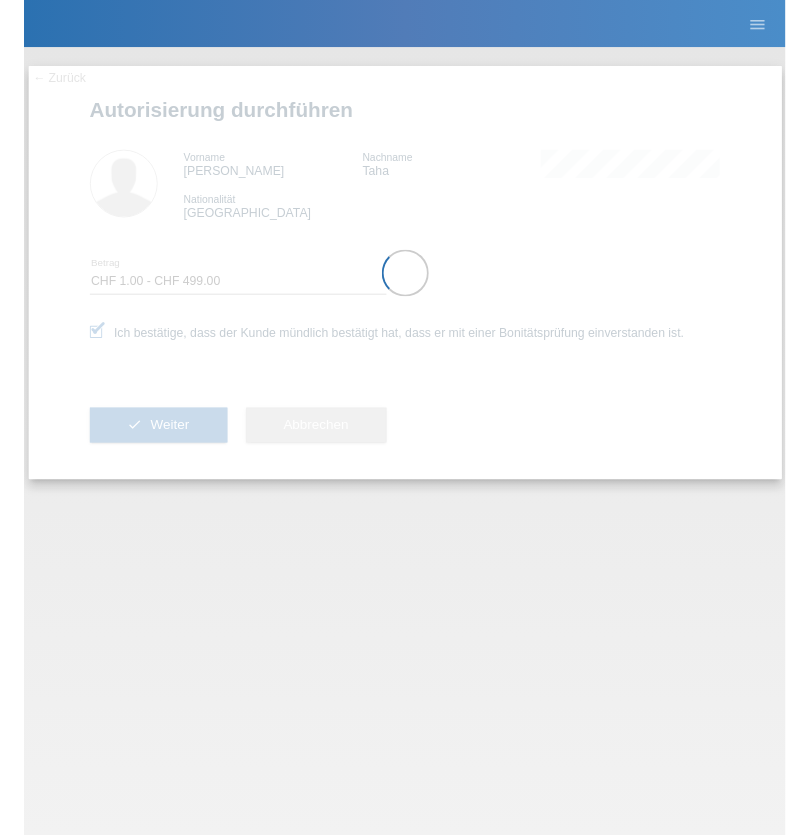scroll, scrollTop: 0, scrollLeft: 0, axis: both 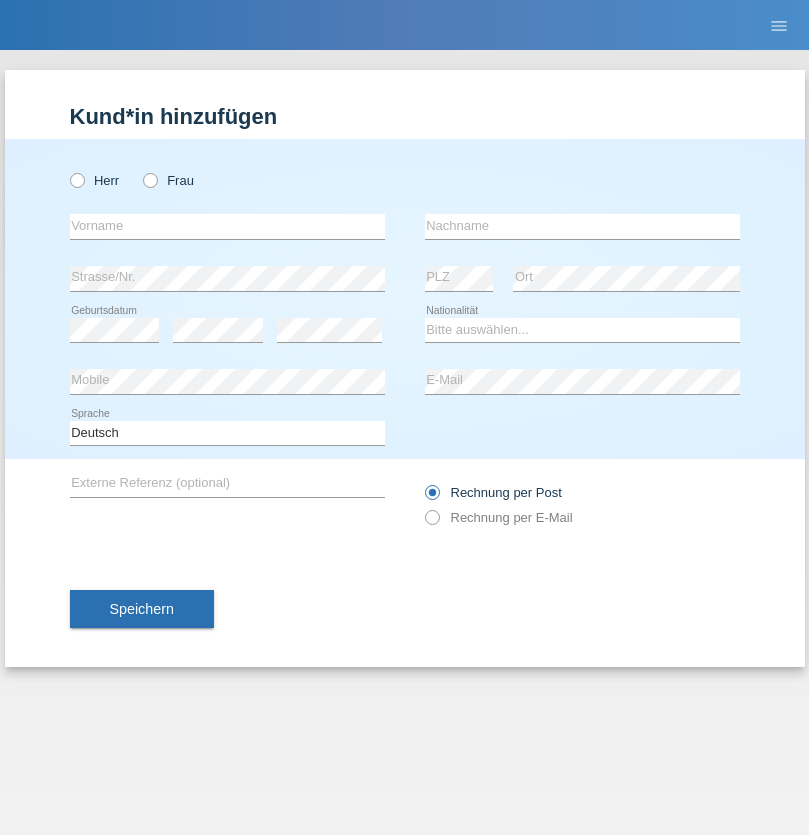 radio on "true" 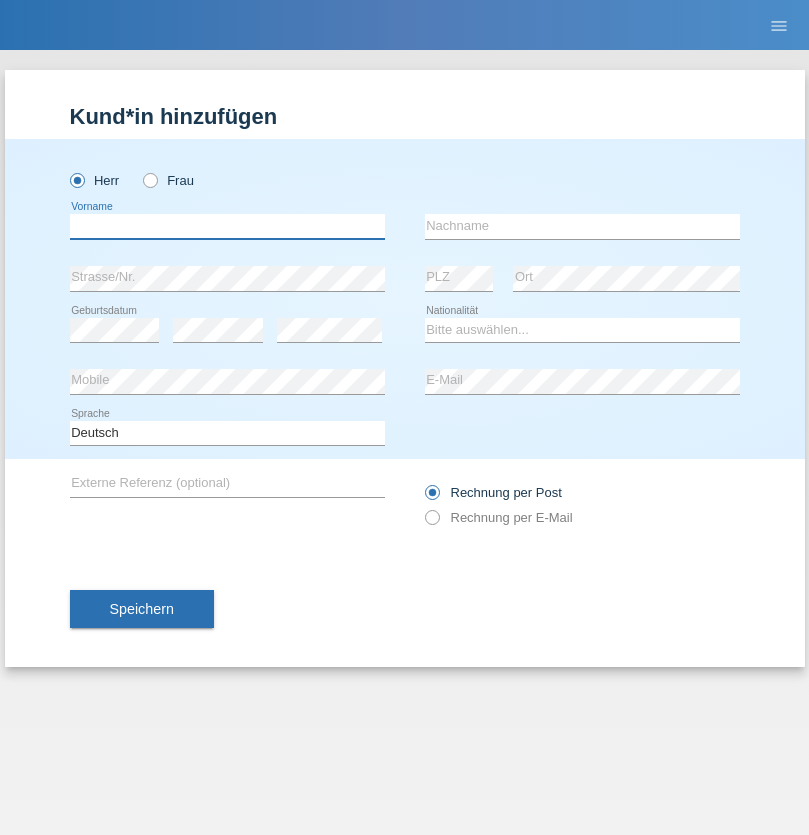 click at bounding box center (227, 226) 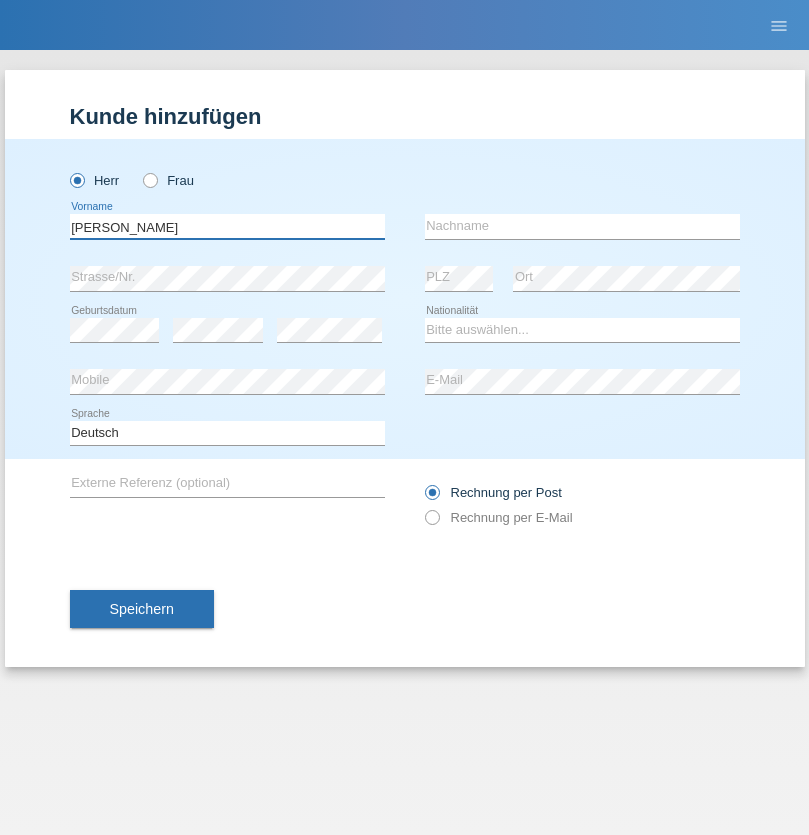 type on "[PERSON_NAME]" 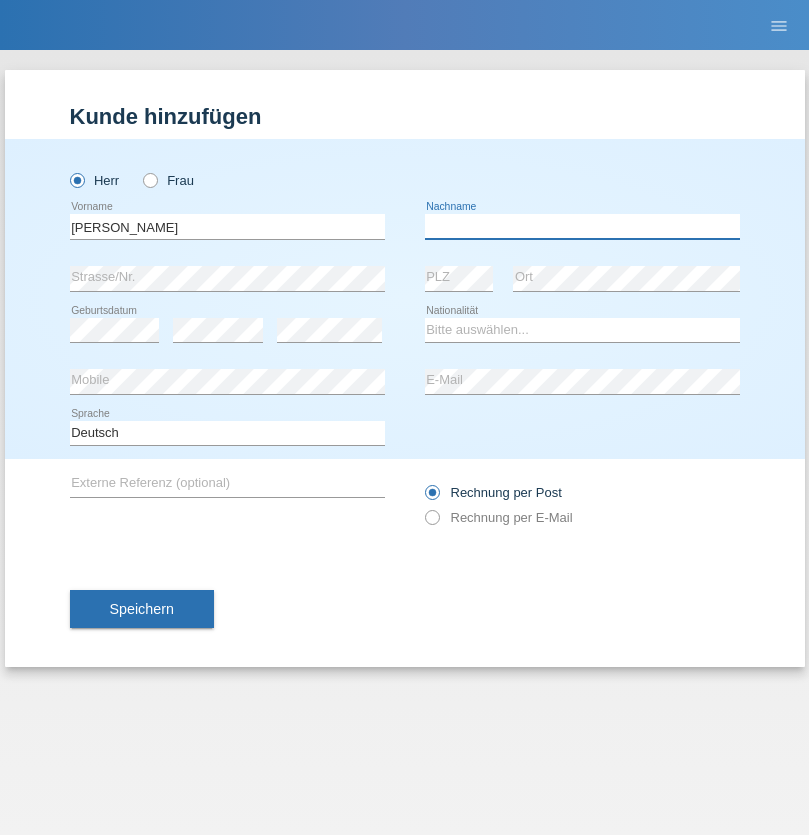 click at bounding box center (582, 226) 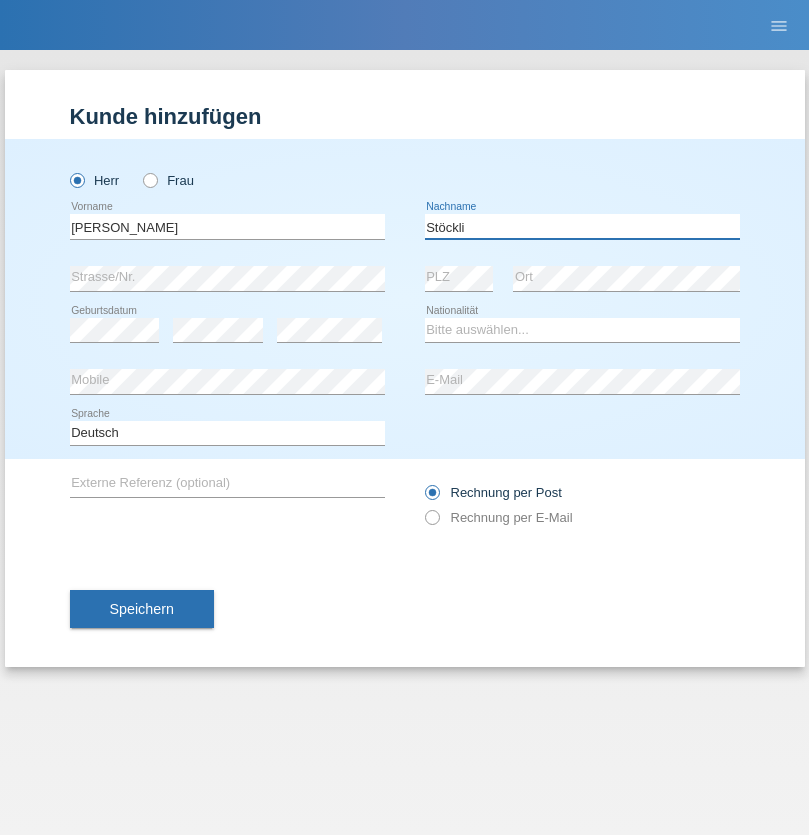 type on "Stöckli" 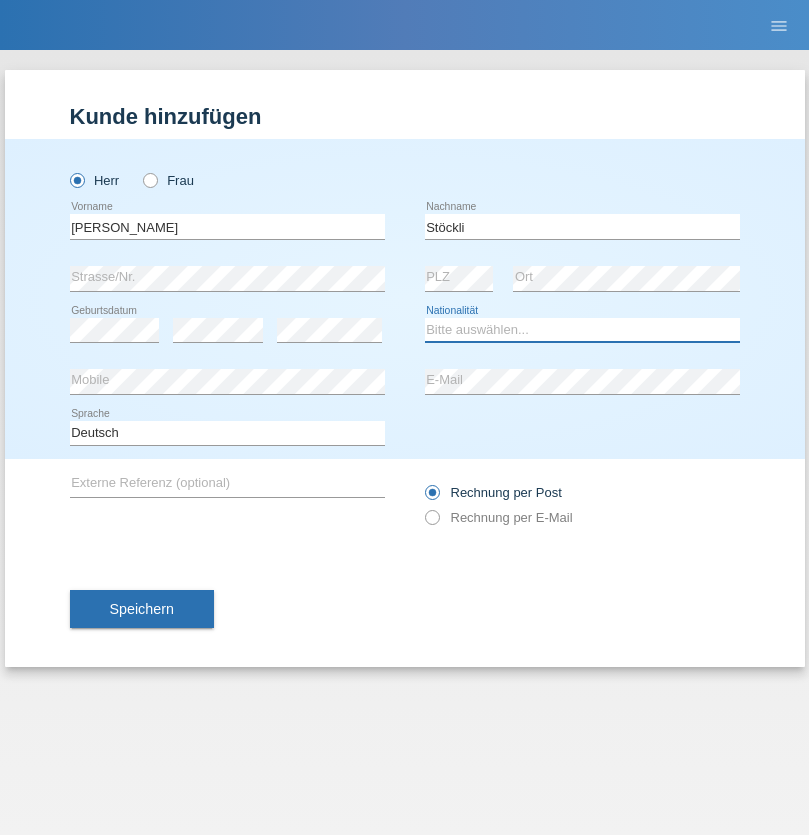 select on "CH" 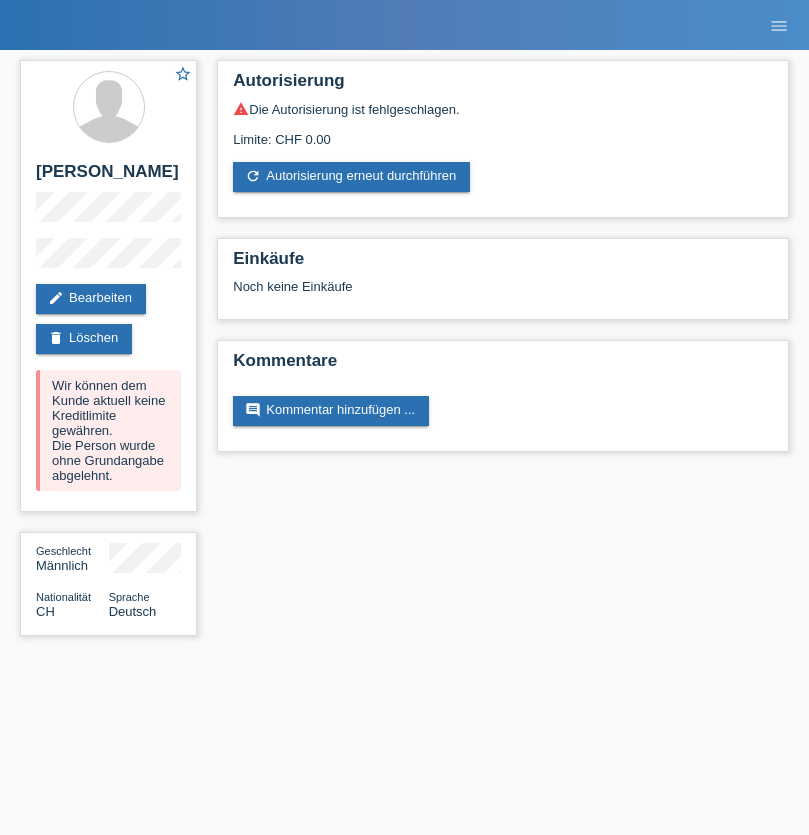 scroll, scrollTop: 0, scrollLeft: 0, axis: both 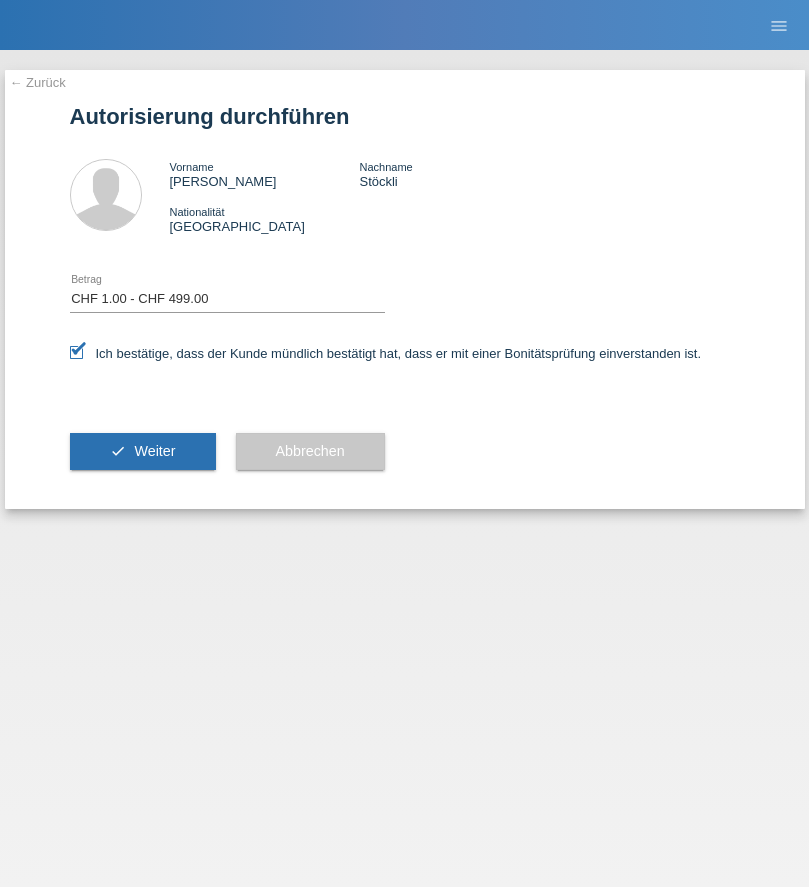 select on "1" 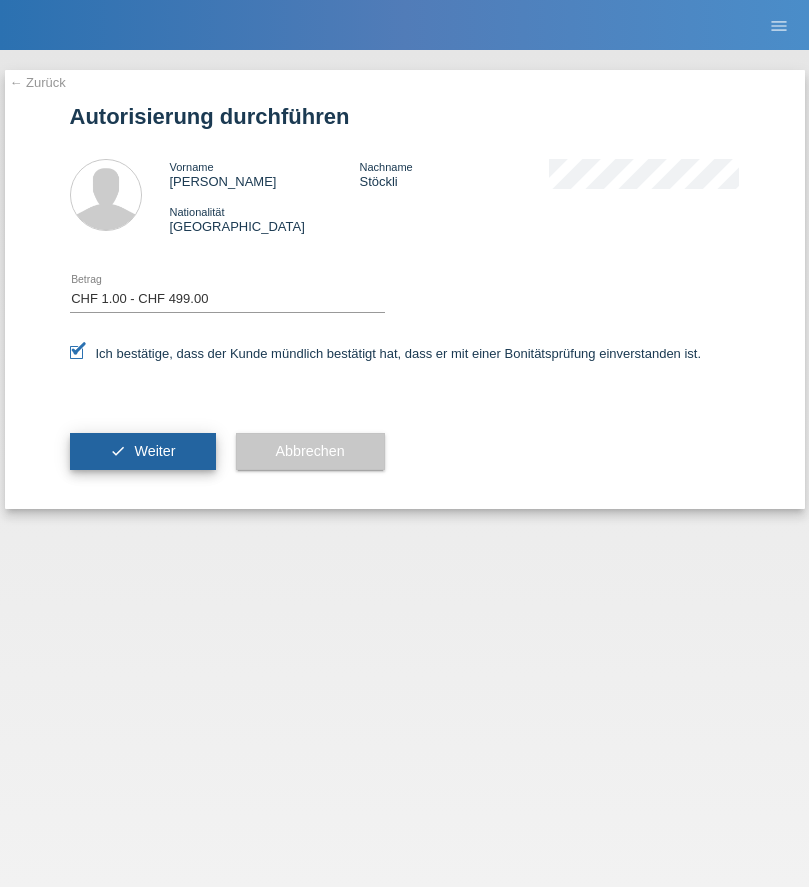 click on "Weiter" at bounding box center [154, 451] 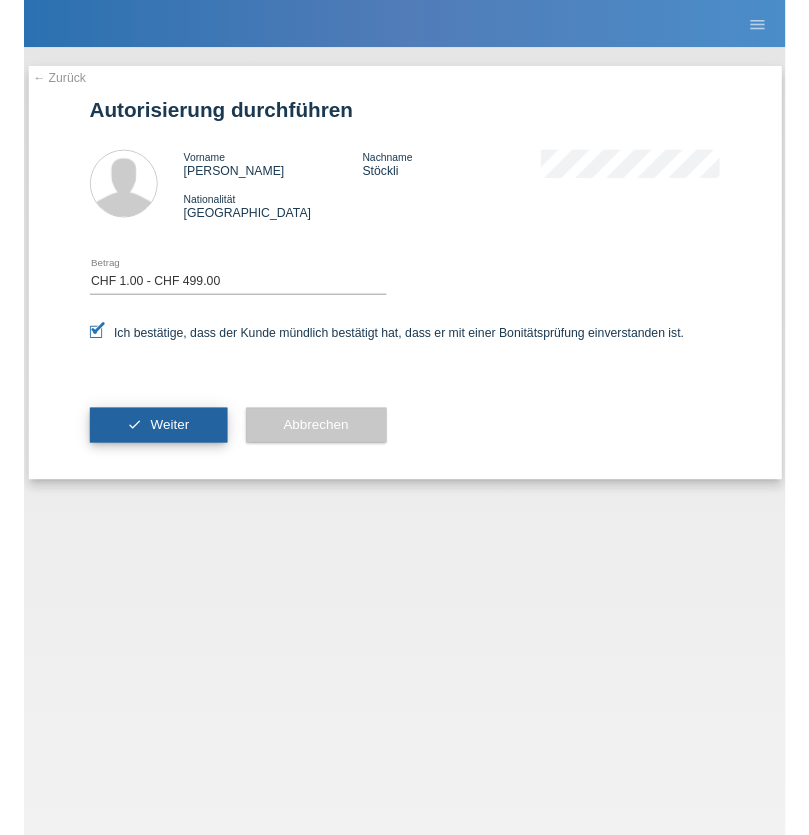 scroll, scrollTop: 0, scrollLeft: 0, axis: both 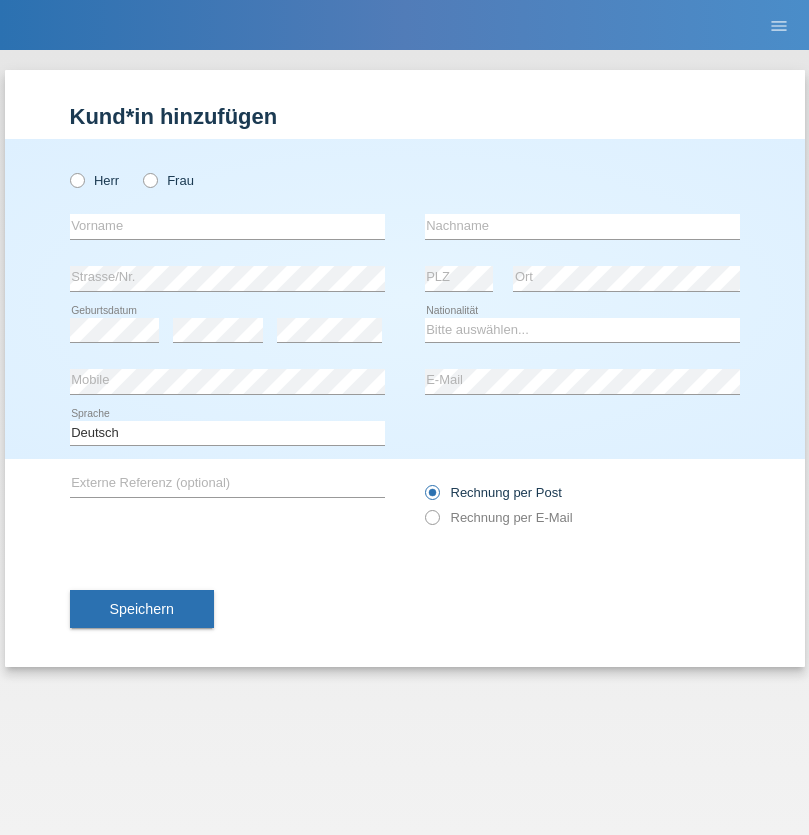 radio on "true" 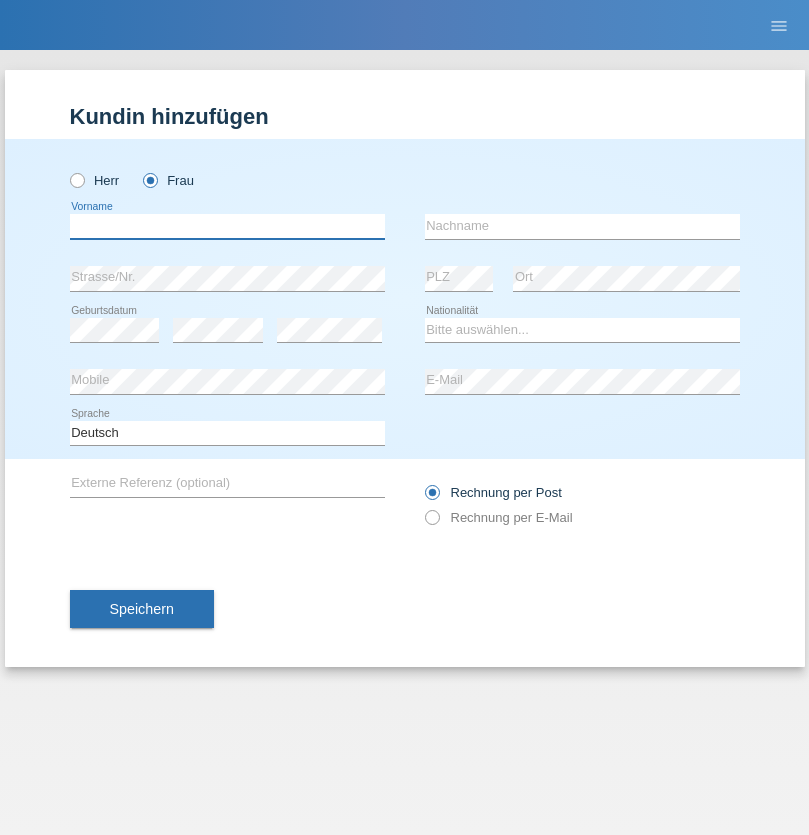 click at bounding box center (227, 226) 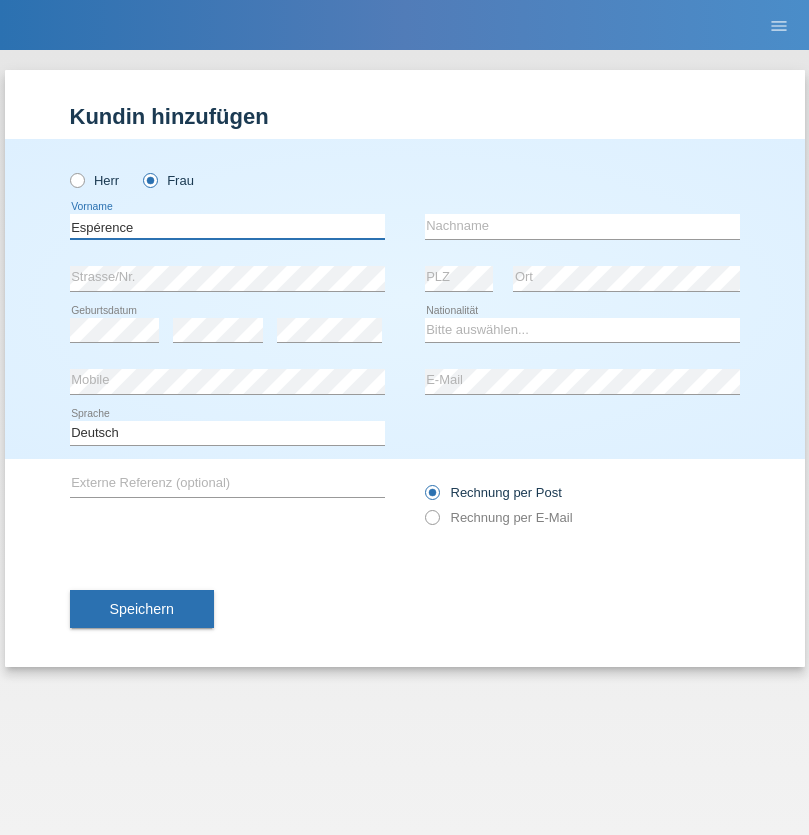 type on "Espérence" 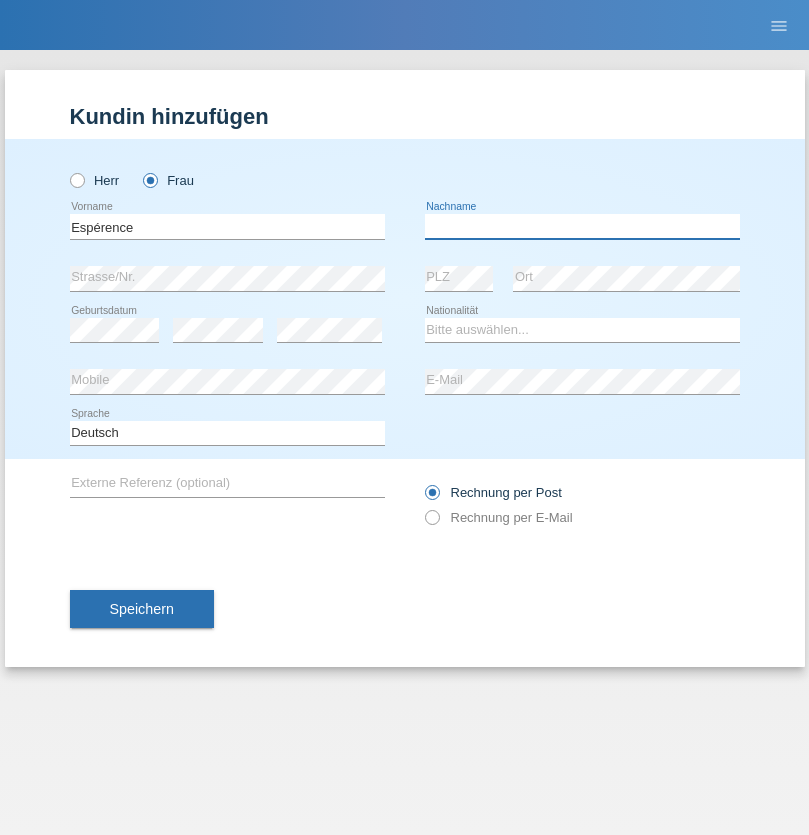 click at bounding box center [582, 226] 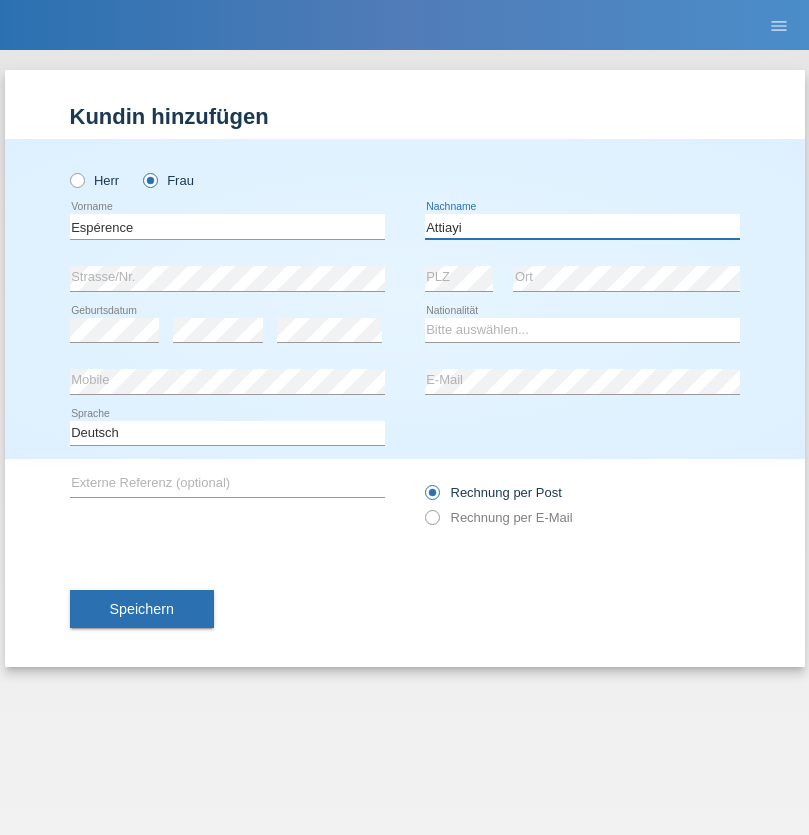 type on "Attiayi" 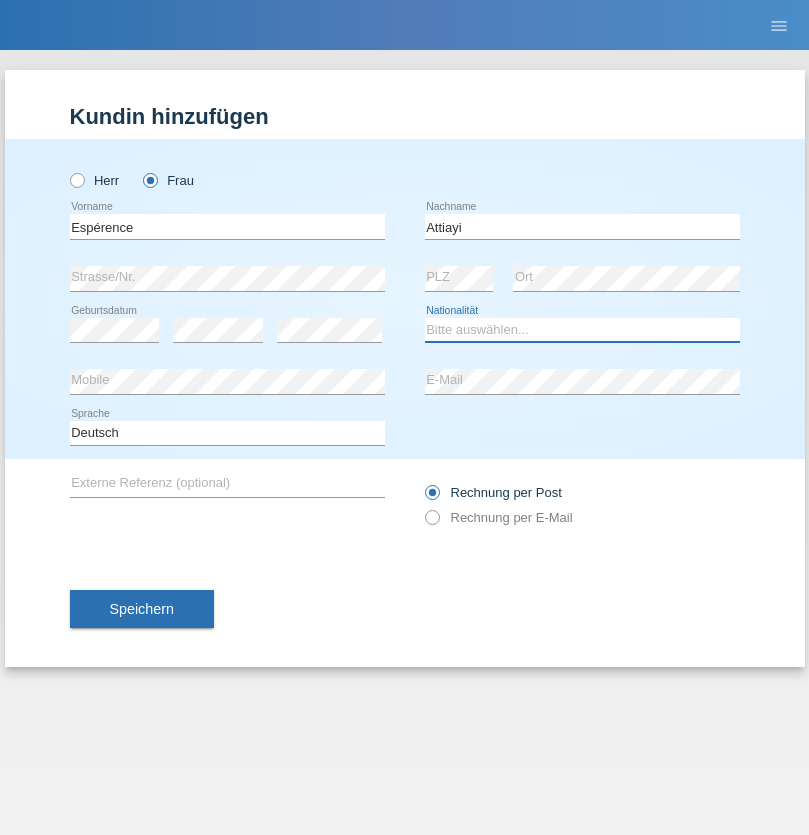 select on "CH" 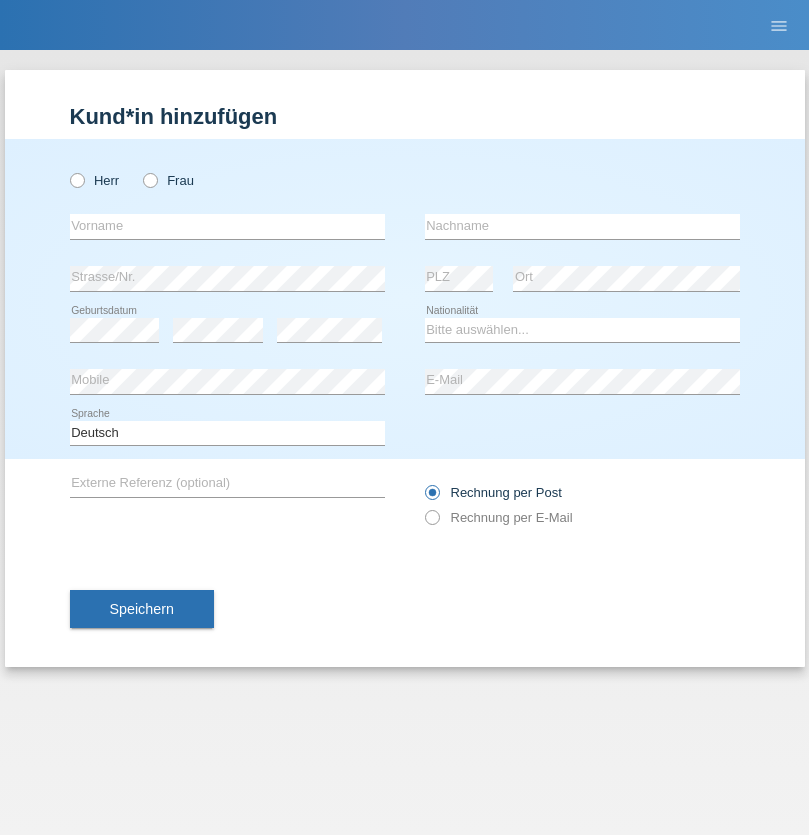 scroll, scrollTop: 0, scrollLeft: 0, axis: both 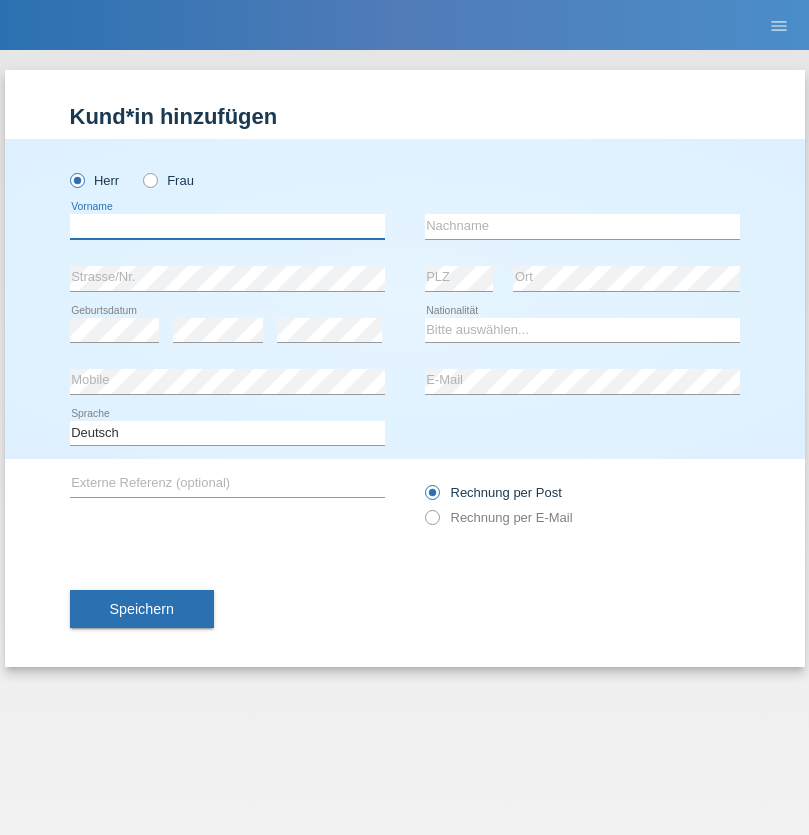 click at bounding box center (227, 226) 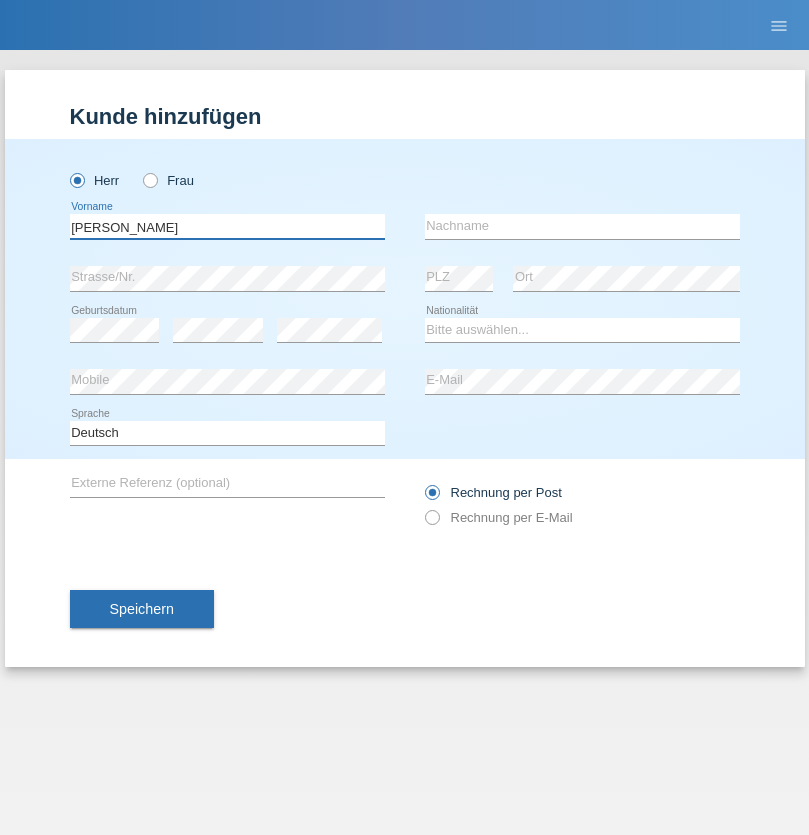 type on "Charles" 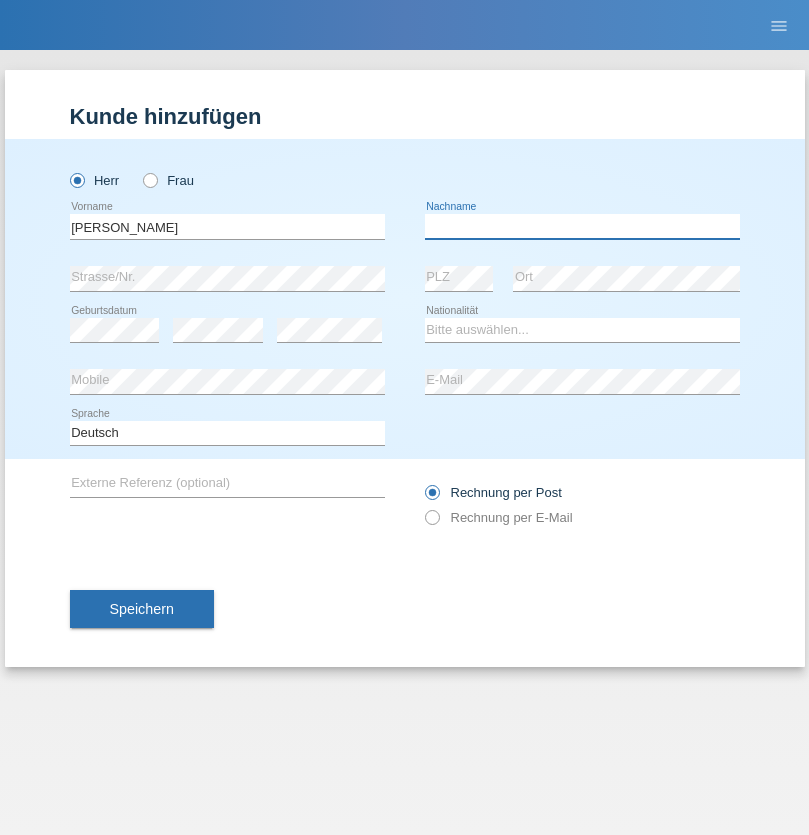 click at bounding box center [582, 226] 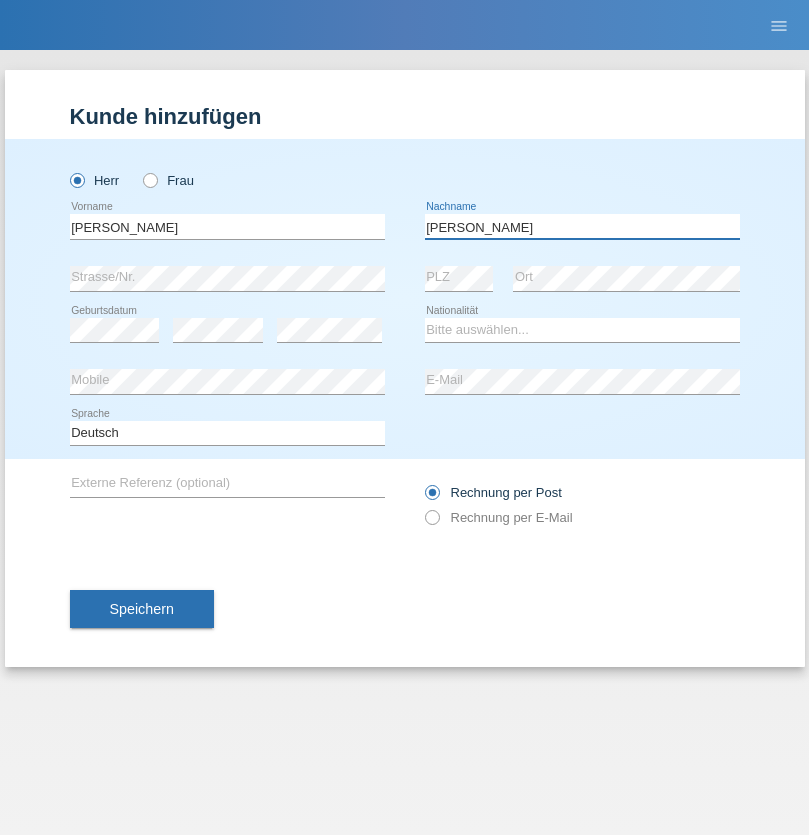 type on "Chetelat" 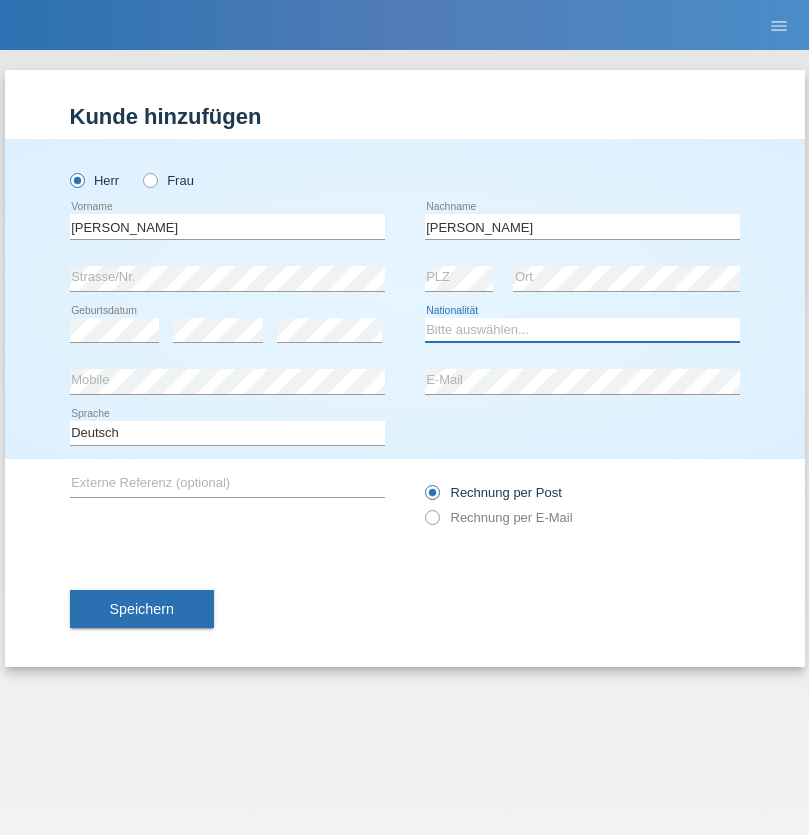 select on "CH" 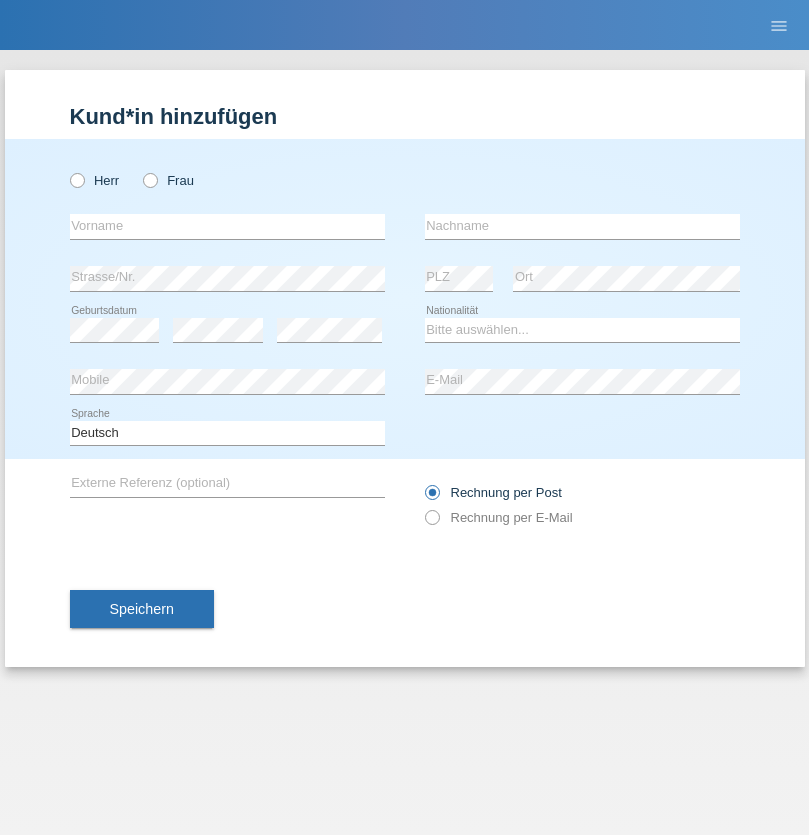 scroll, scrollTop: 0, scrollLeft: 0, axis: both 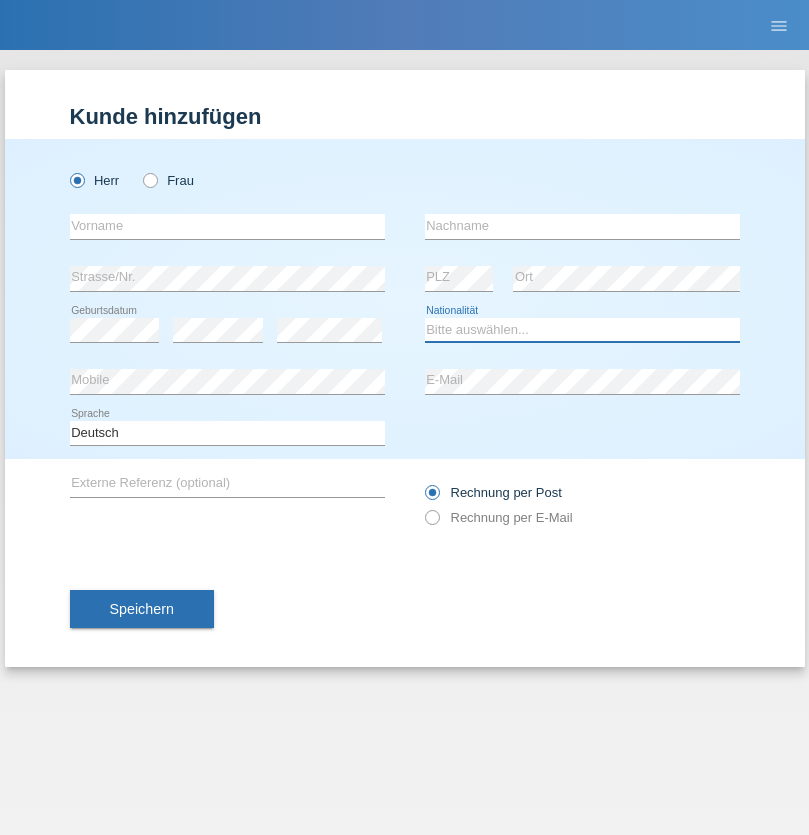 select on "XK" 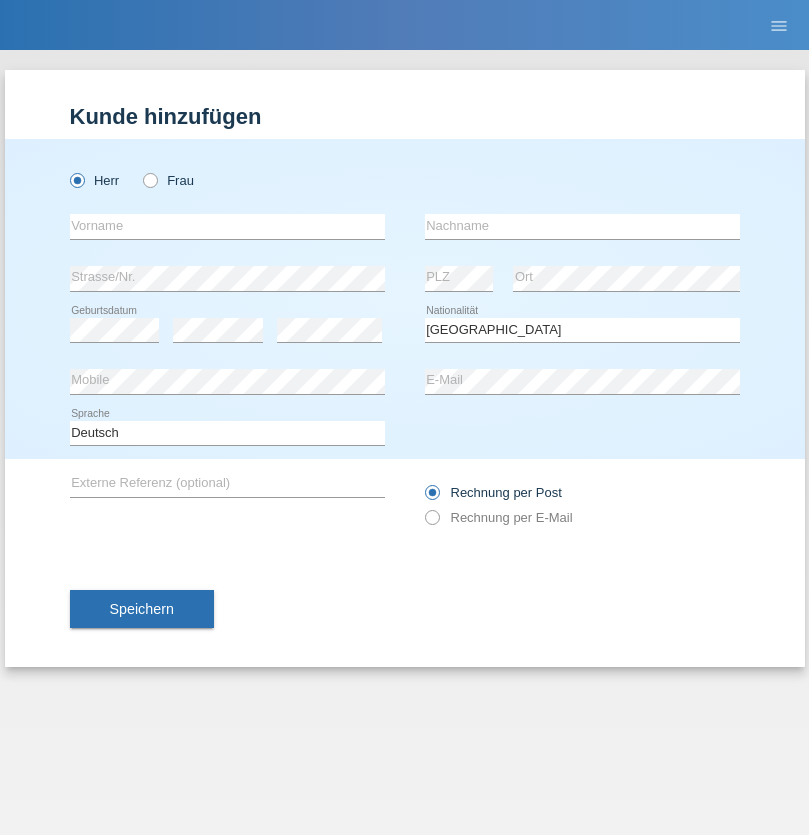 select on "C" 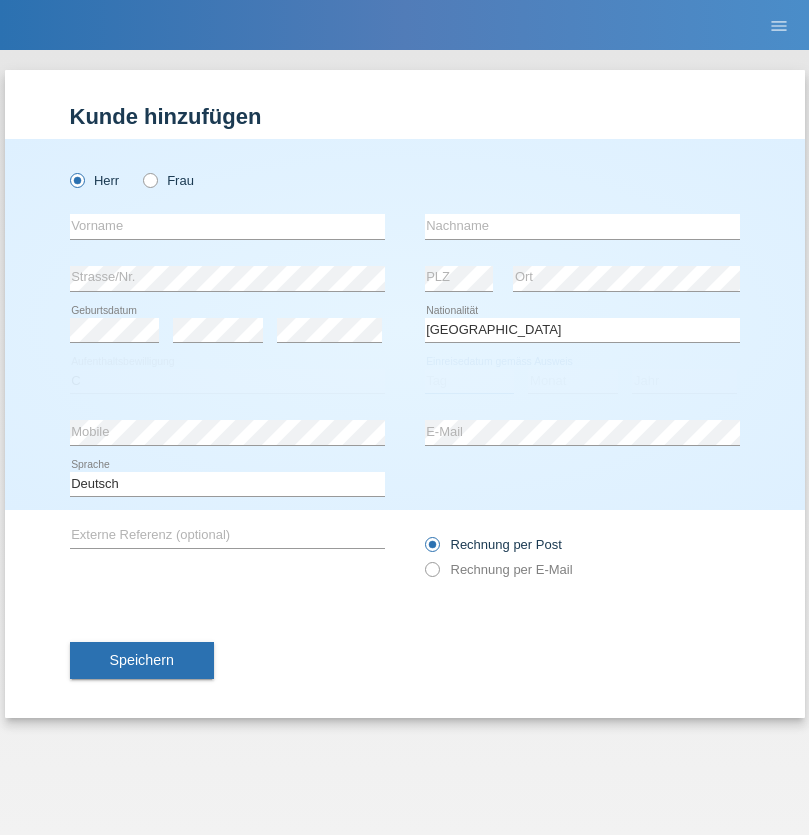 select on "01" 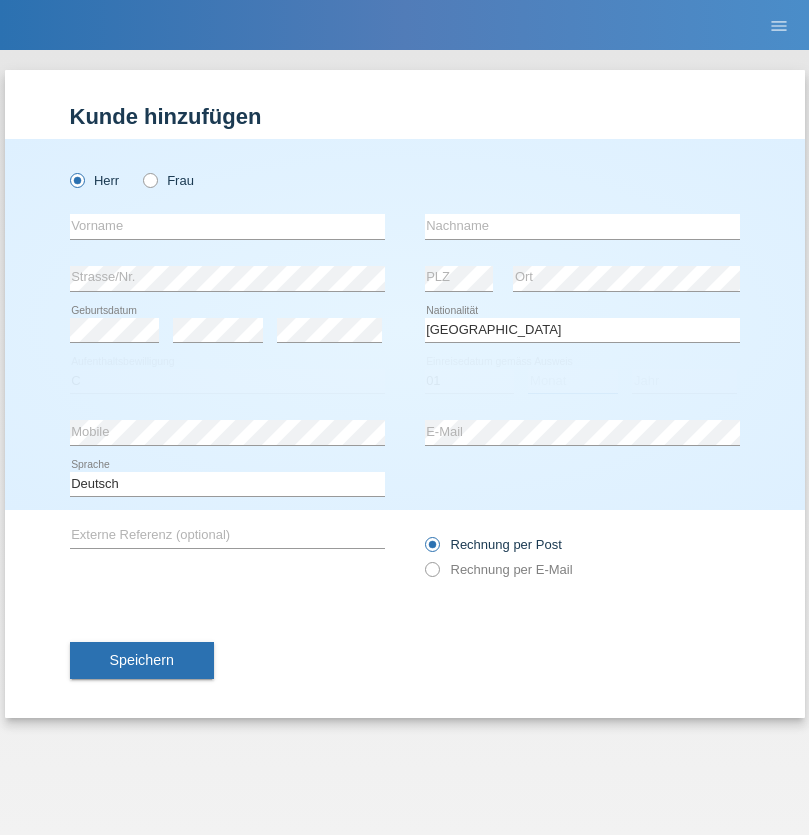 select on "02" 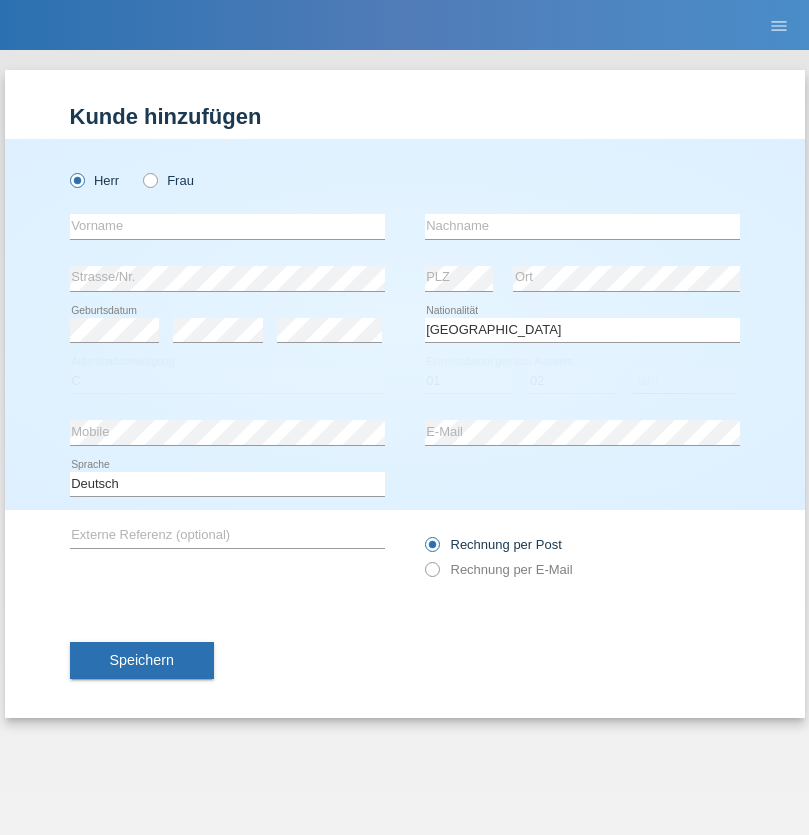 select on "1980" 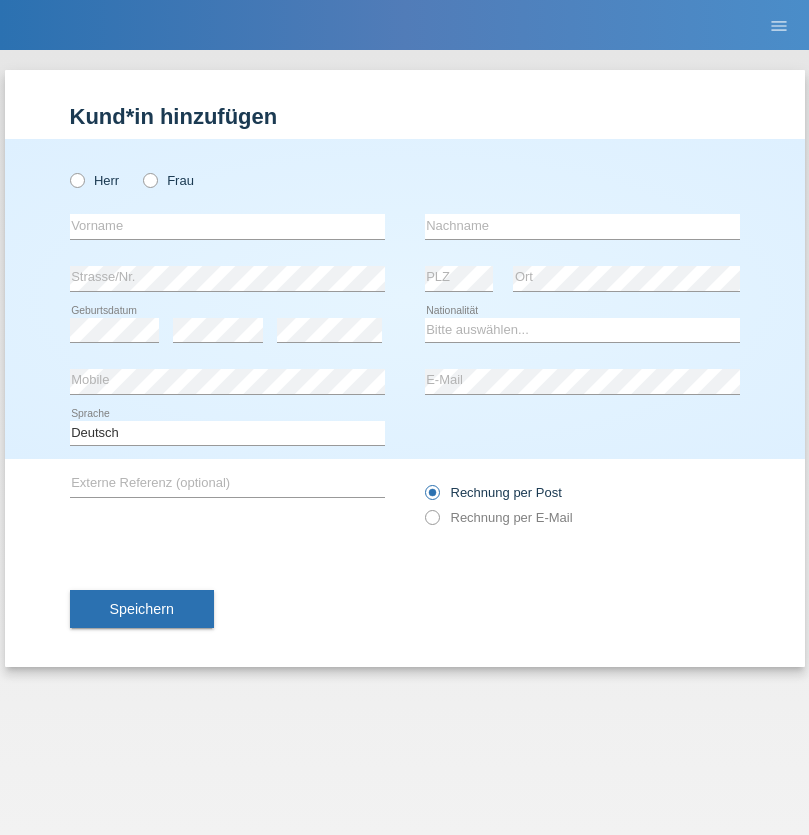 scroll, scrollTop: 0, scrollLeft: 0, axis: both 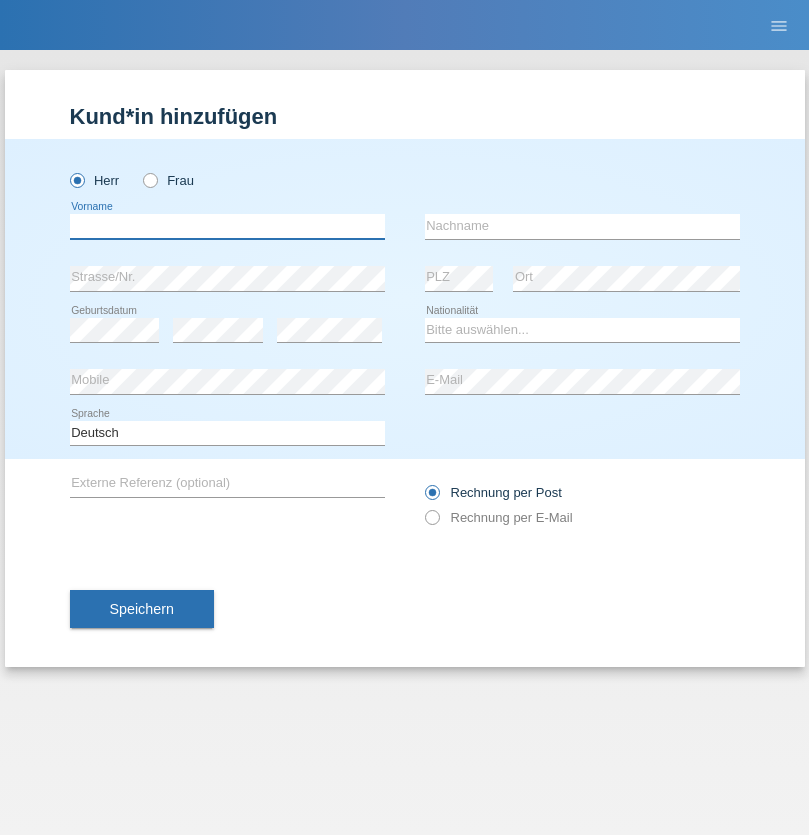 click at bounding box center [227, 226] 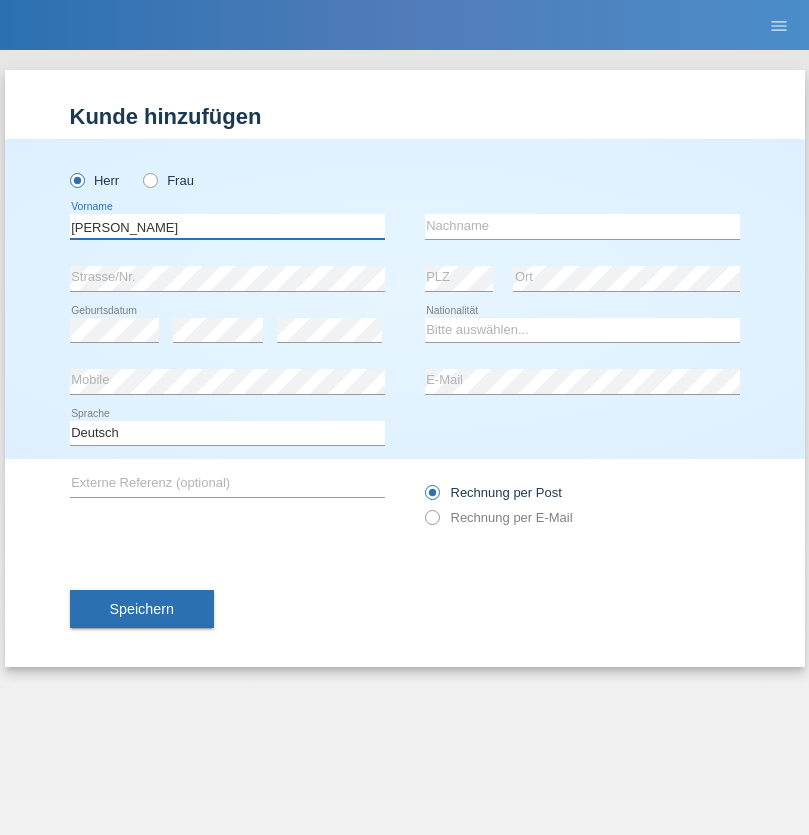 type on "[PERSON_NAME]" 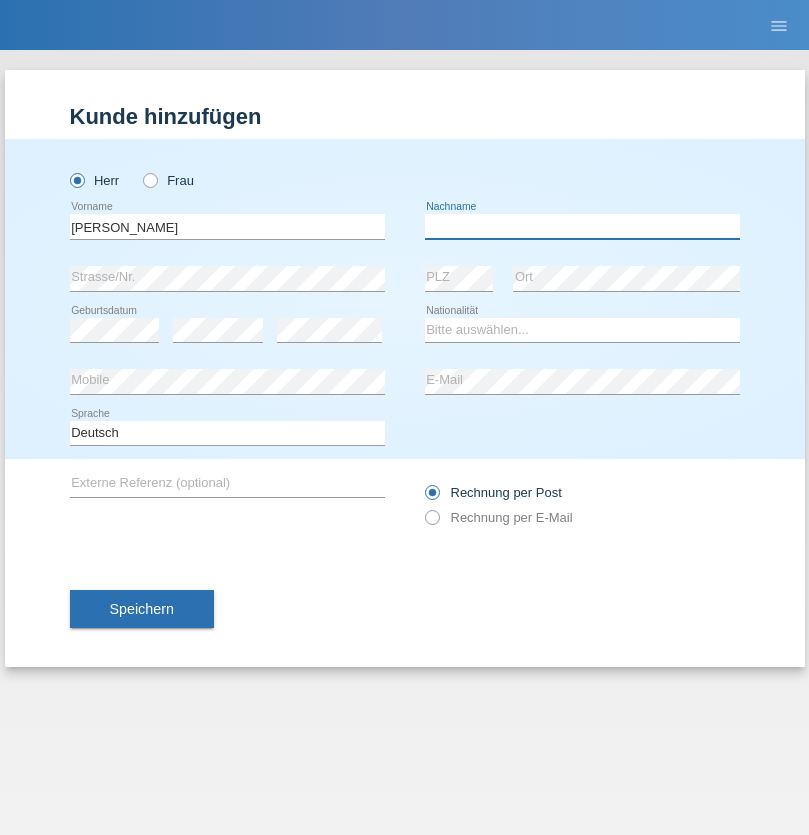 click at bounding box center (582, 226) 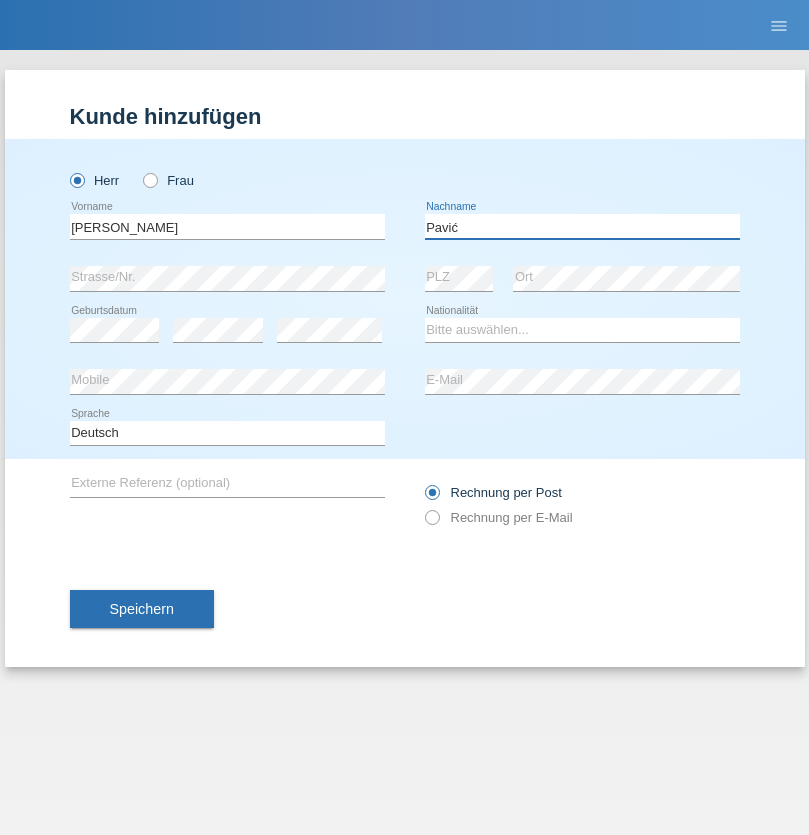 type on "Pavić" 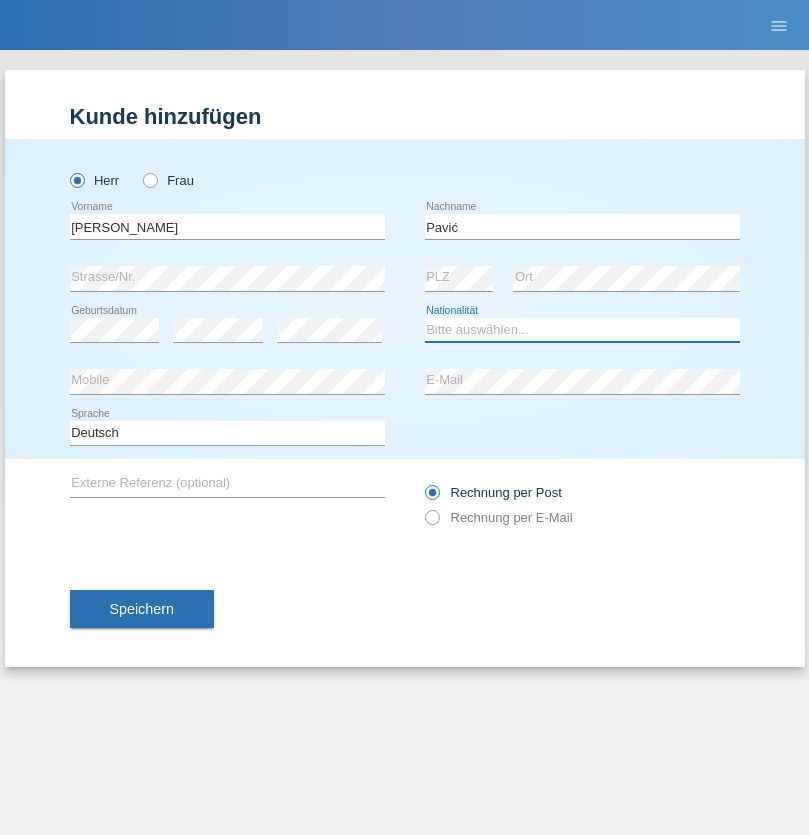 select on "HR" 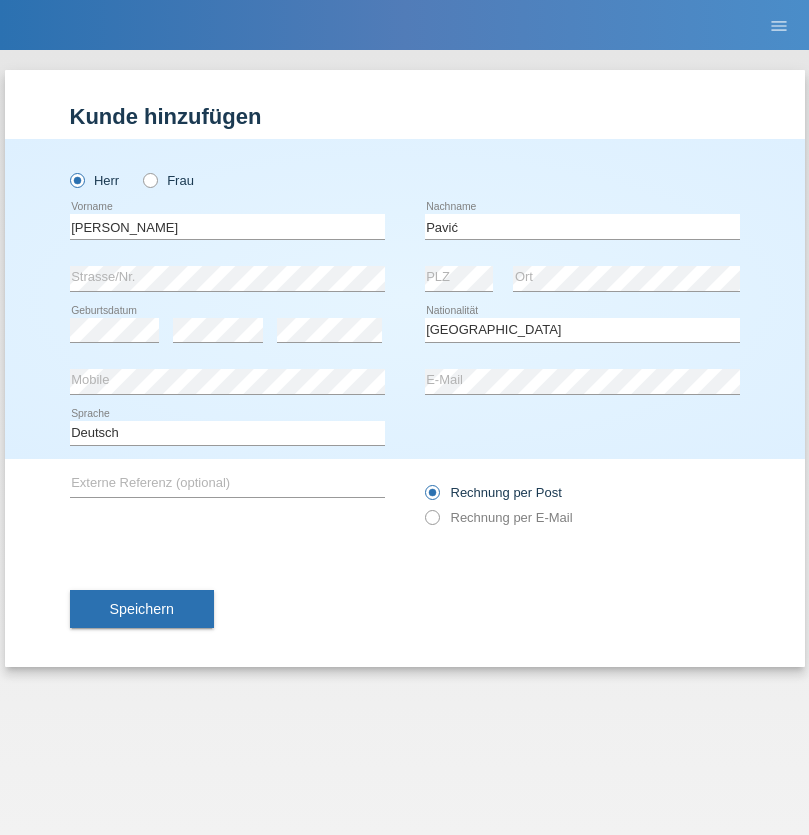 select on "C" 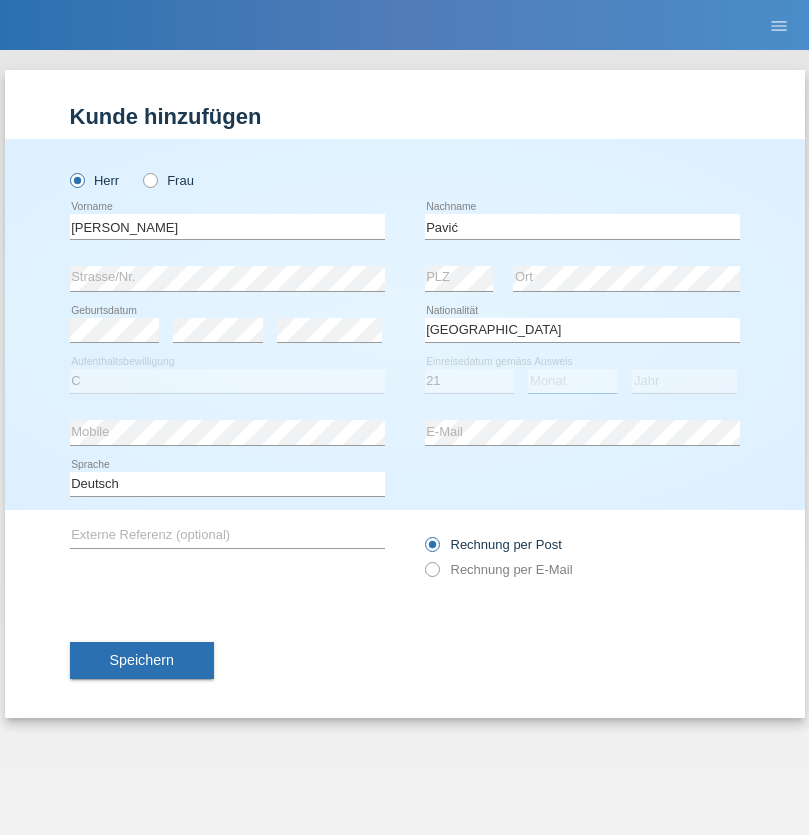 select on "04" 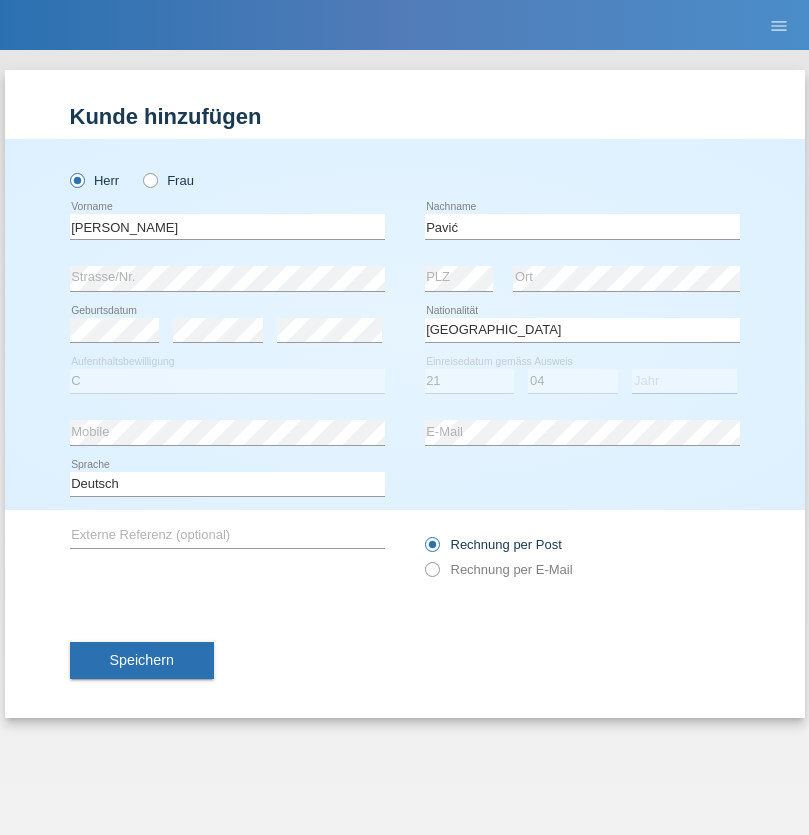 select on "2006" 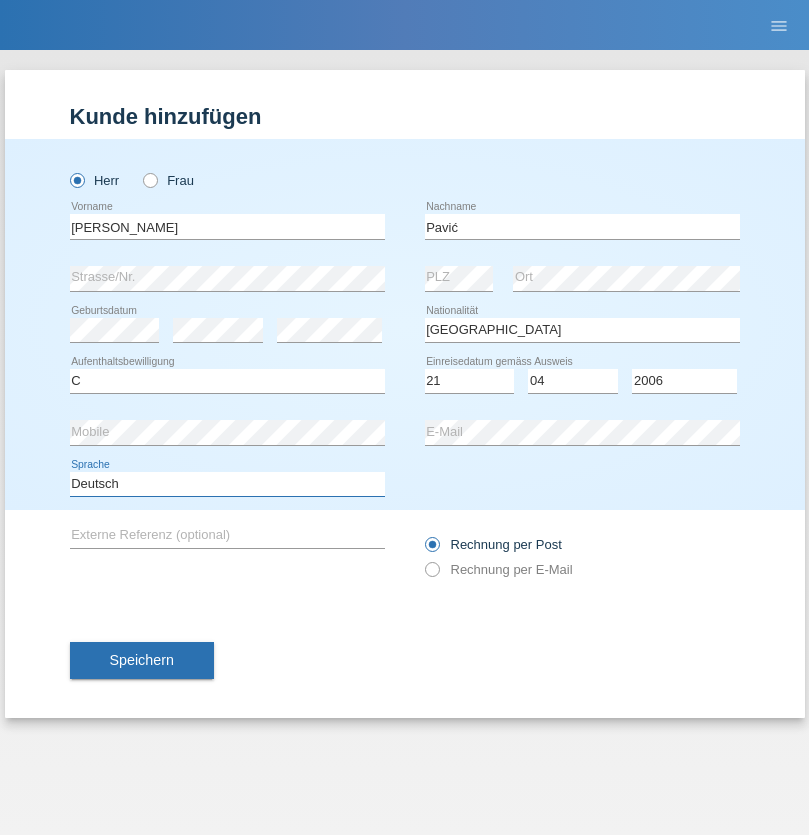 select on "en" 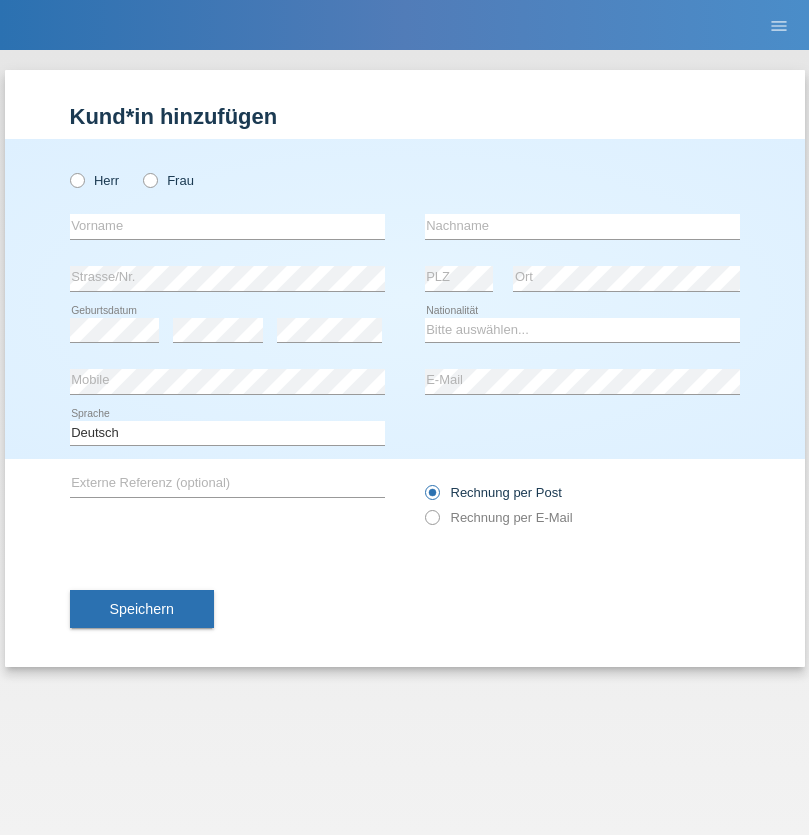 scroll, scrollTop: 0, scrollLeft: 0, axis: both 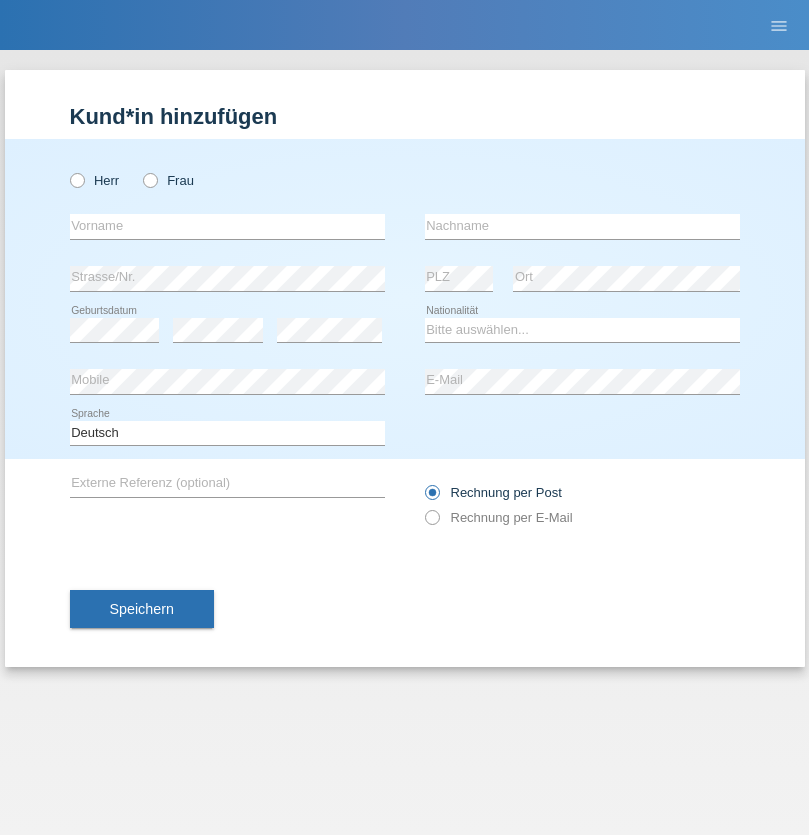 radio on "true" 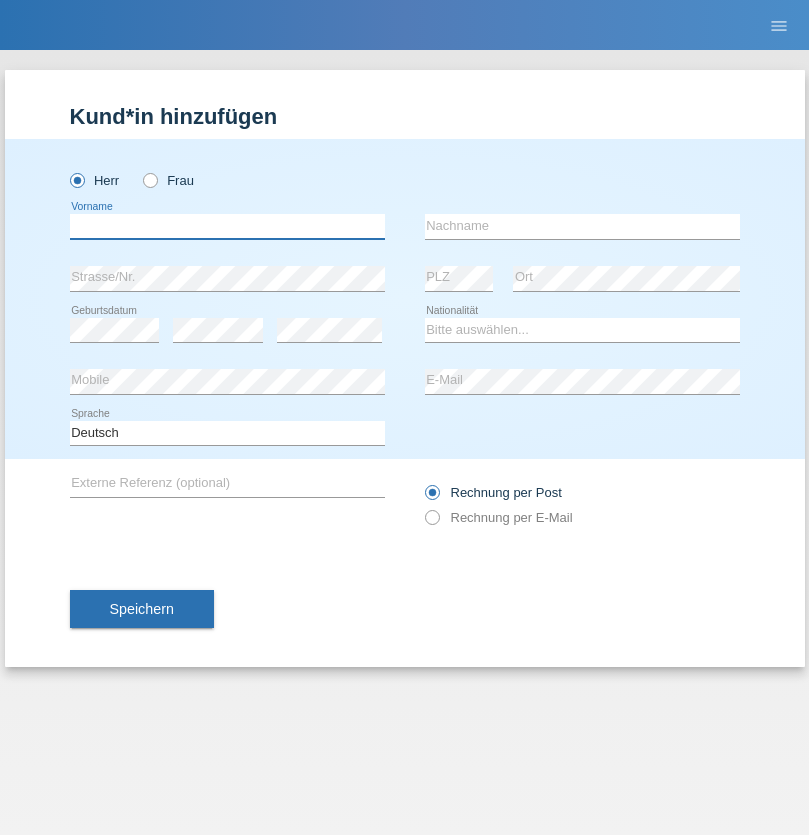 click at bounding box center (227, 226) 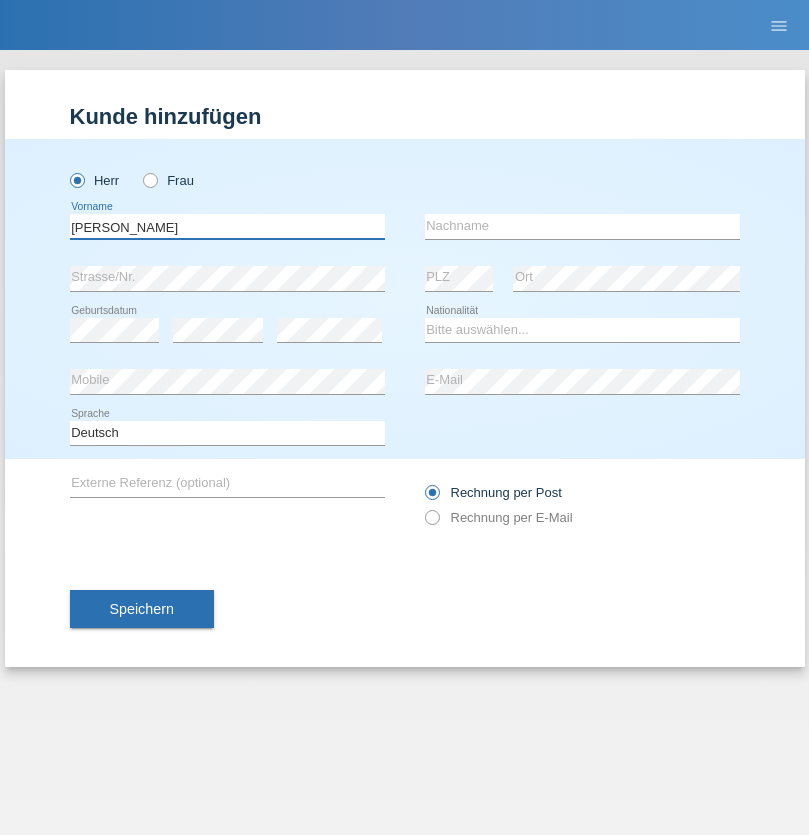 type on "Josip" 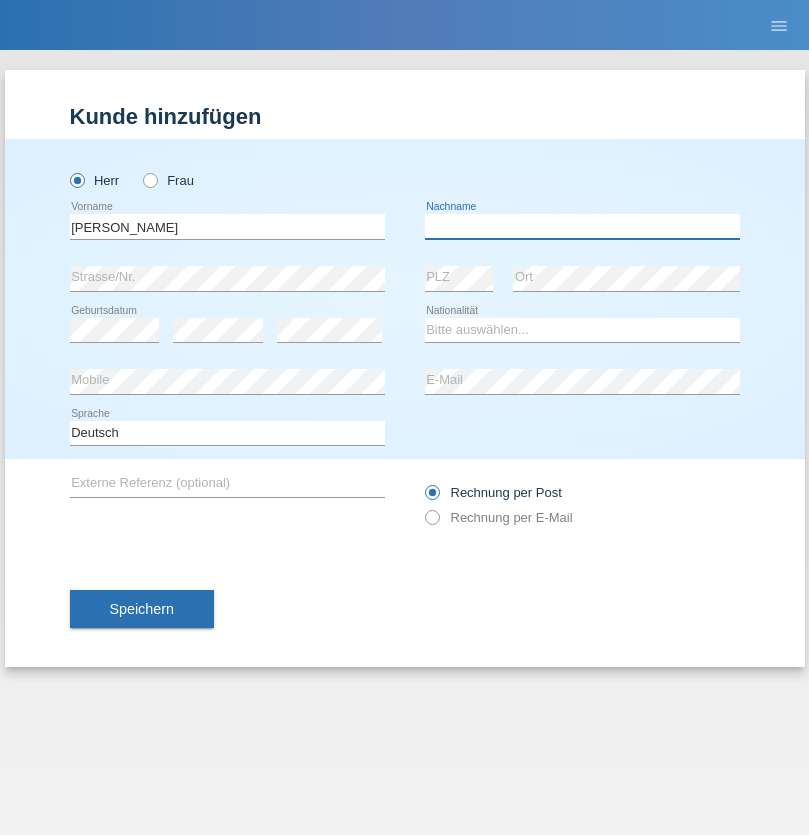 click at bounding box center (582, 226) 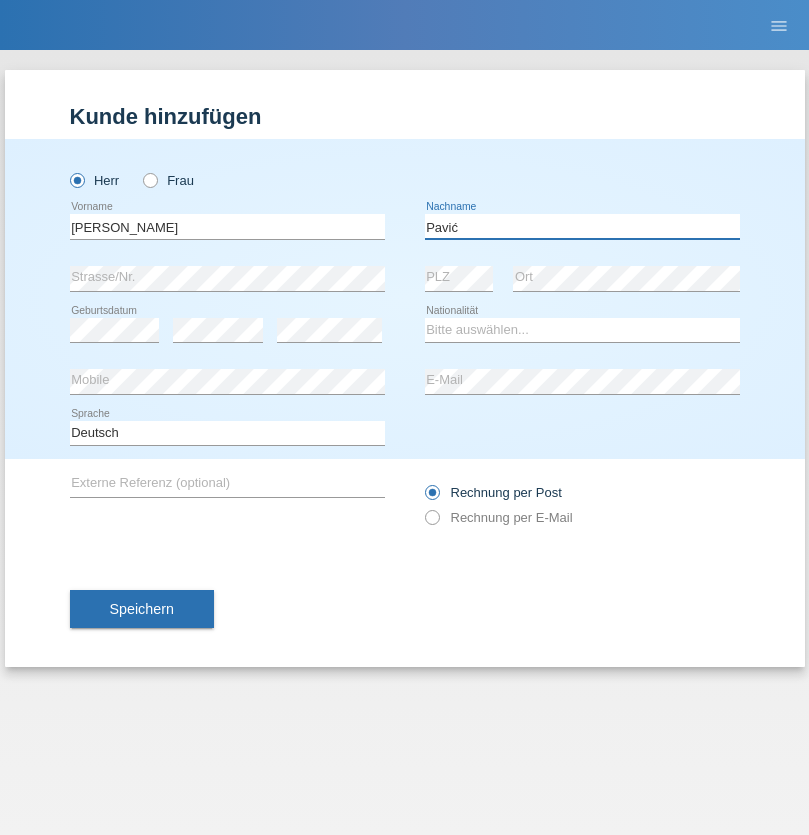 type on "Pavić" 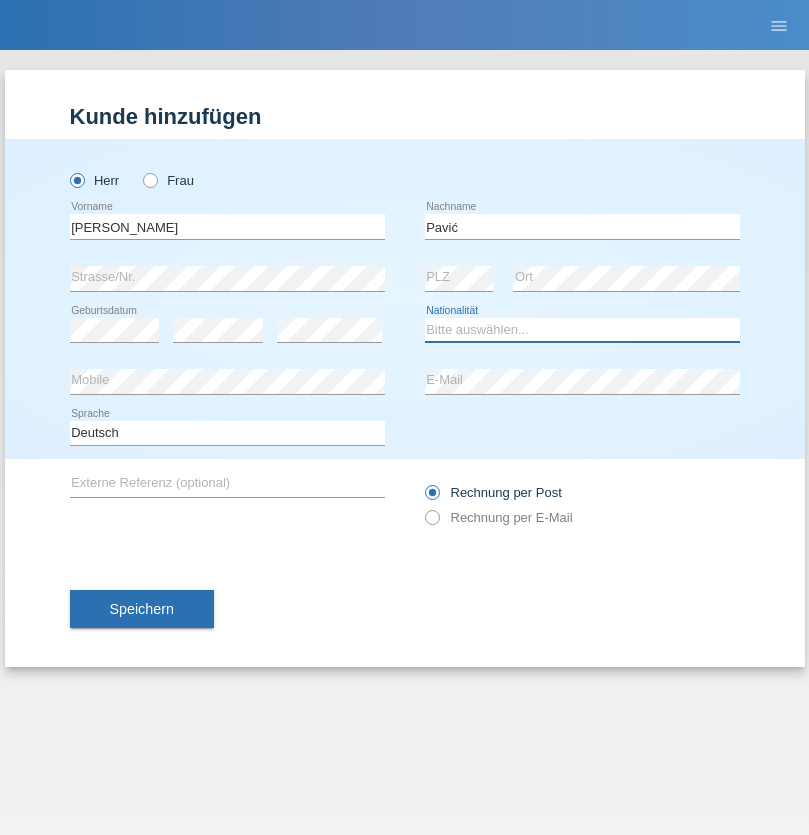 select on "HR" 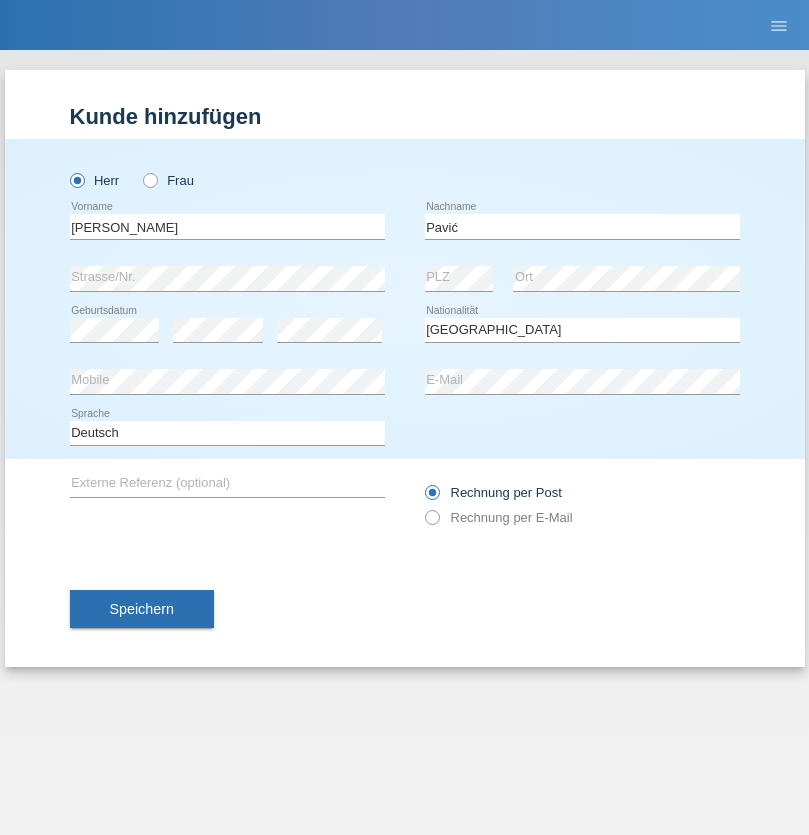 select on "C" 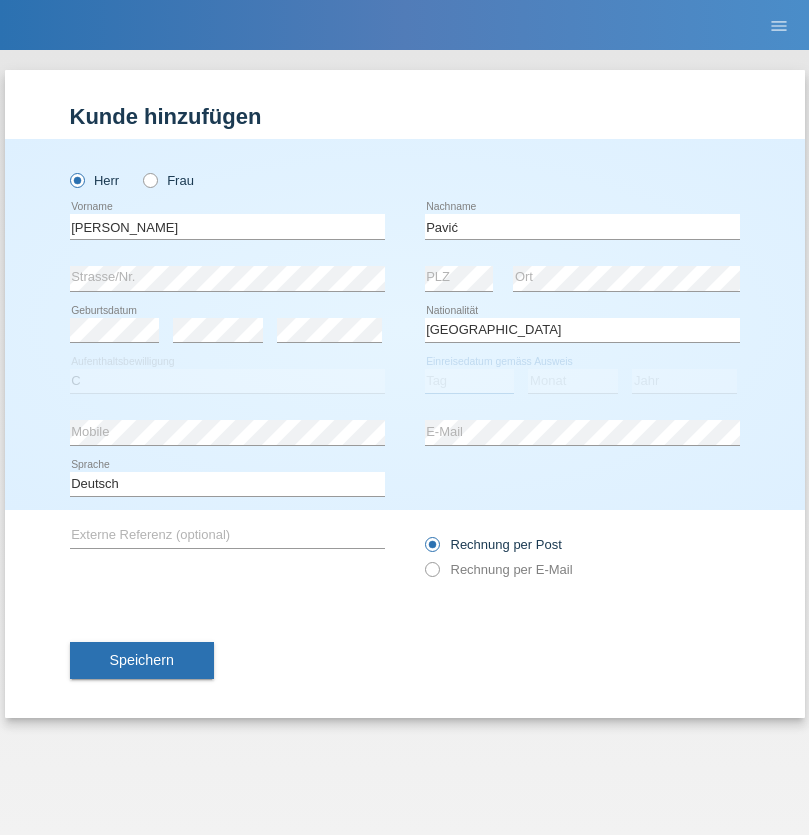 select on "21" 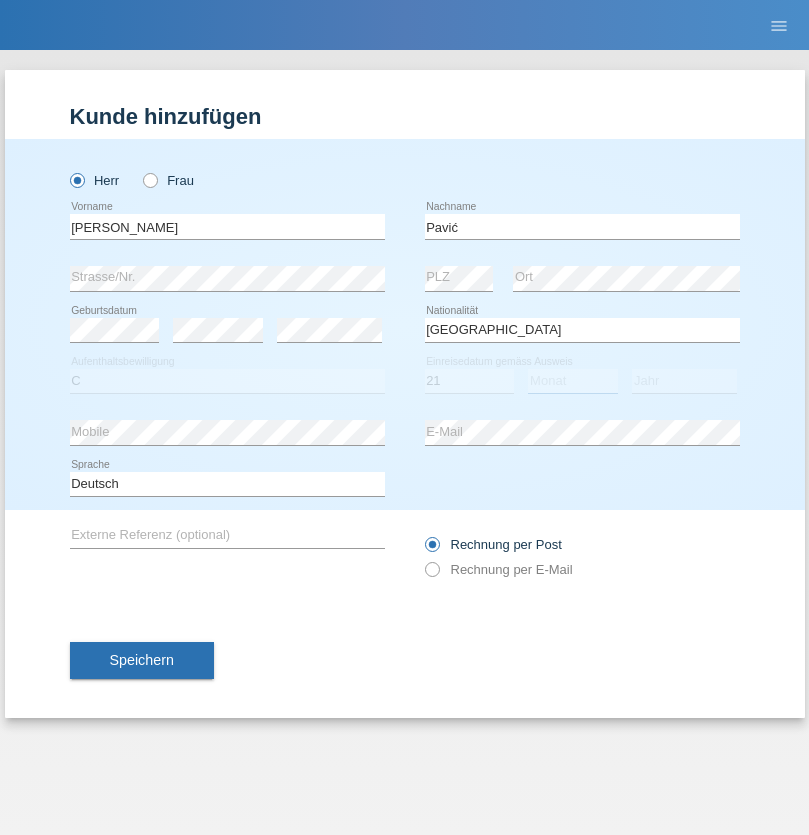 select on "04" 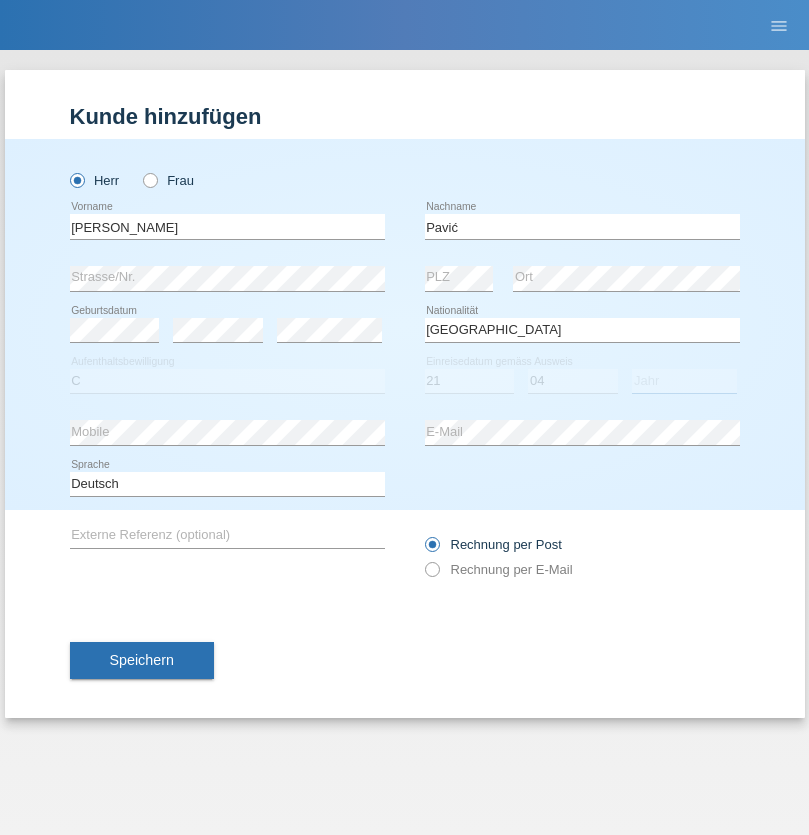 select on "2006" 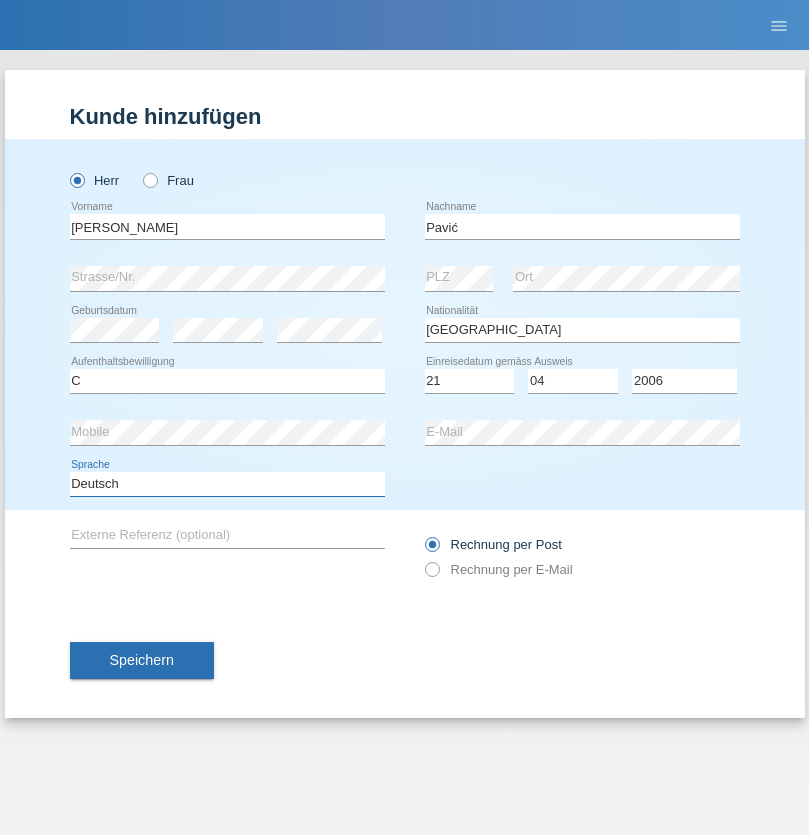 select on "en" 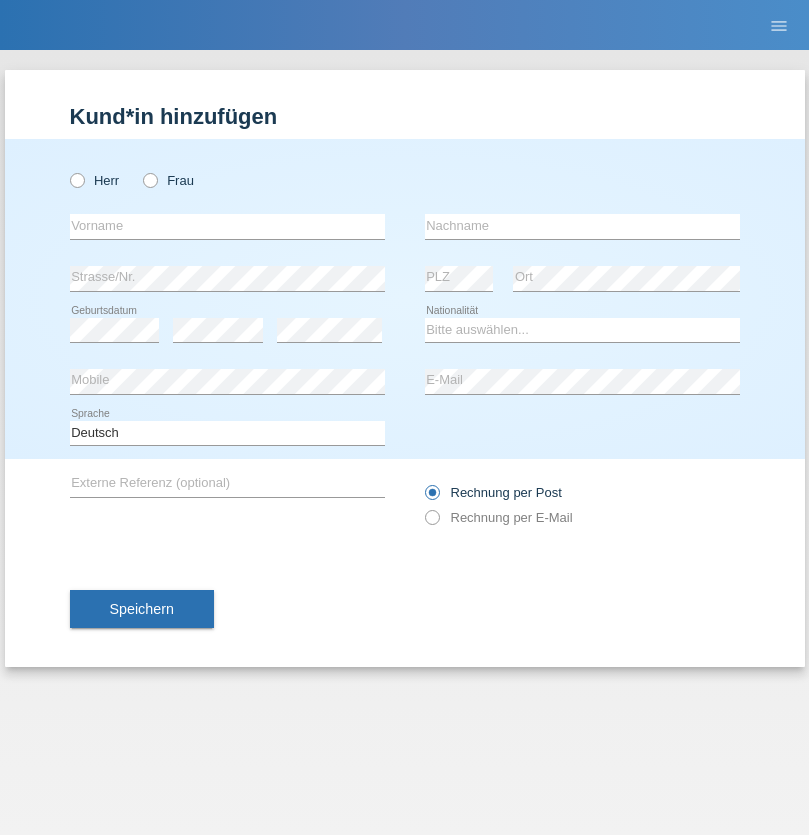 scroll, scrollTop: 0, scrollLeft: 0, axis: both 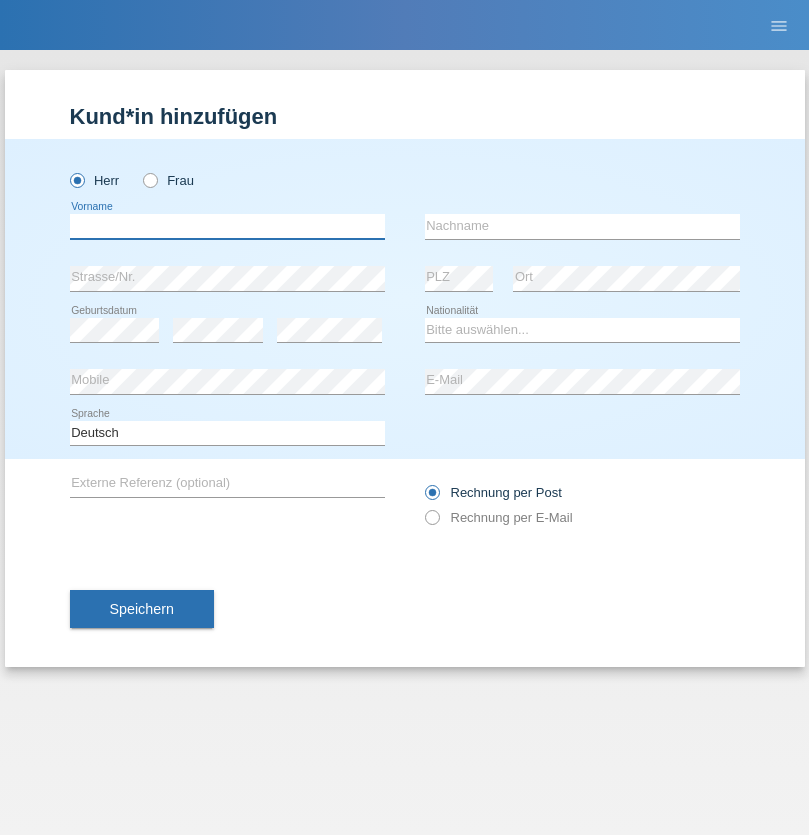 click at bounding box center [227, 226] 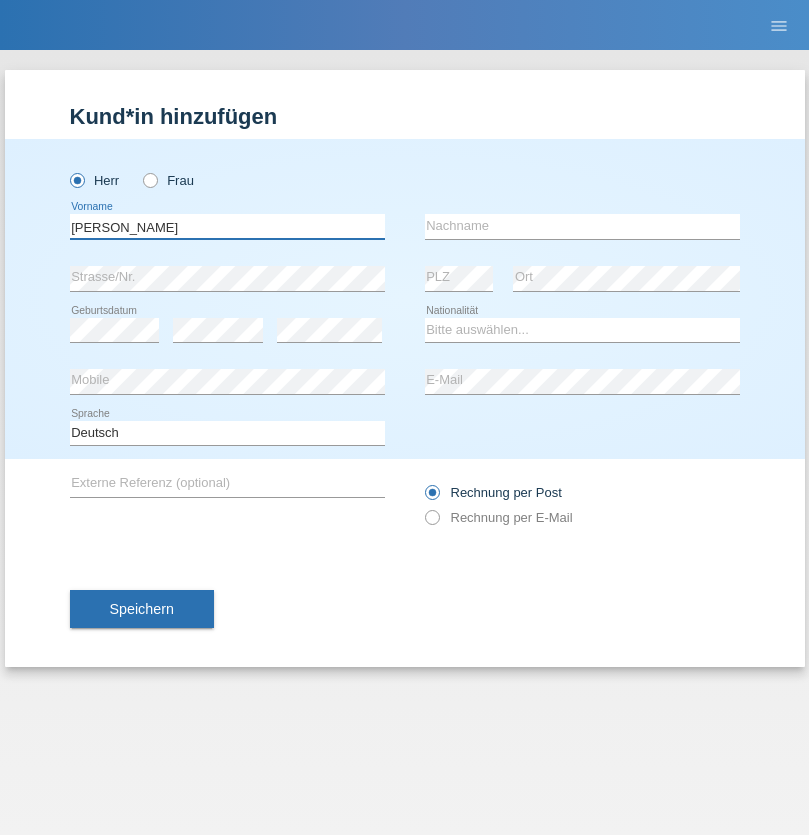 type on "Artur" 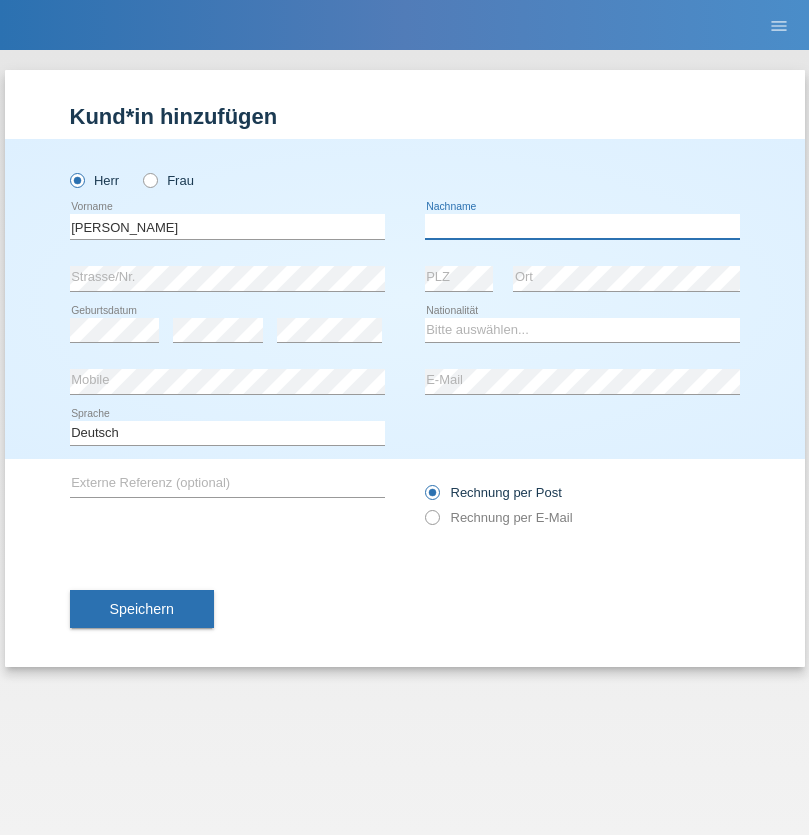 click at bounding box center [582, 226] 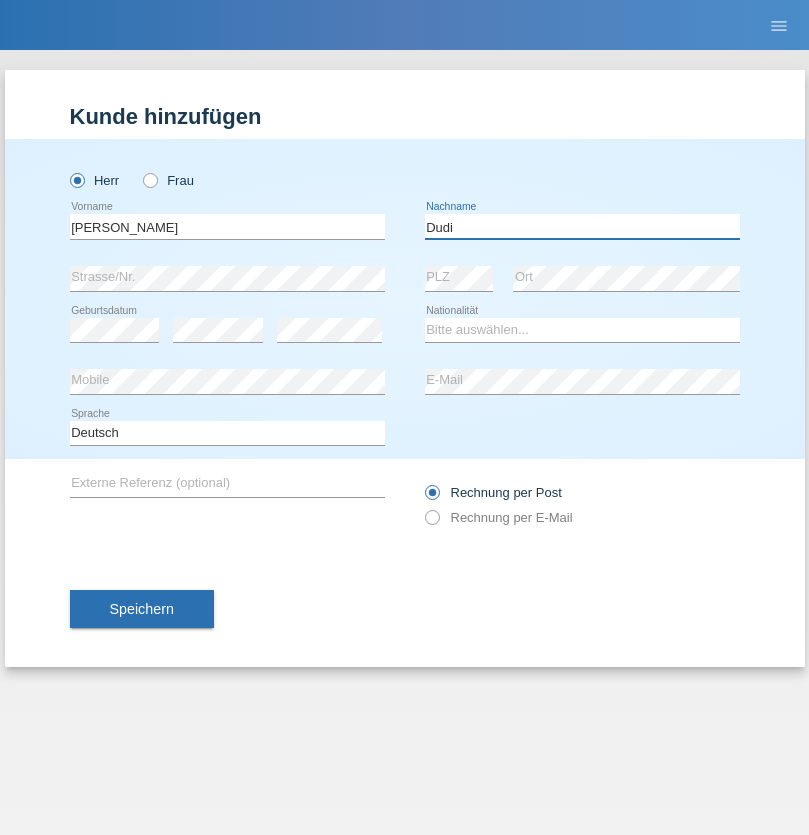 type on "Dudi" 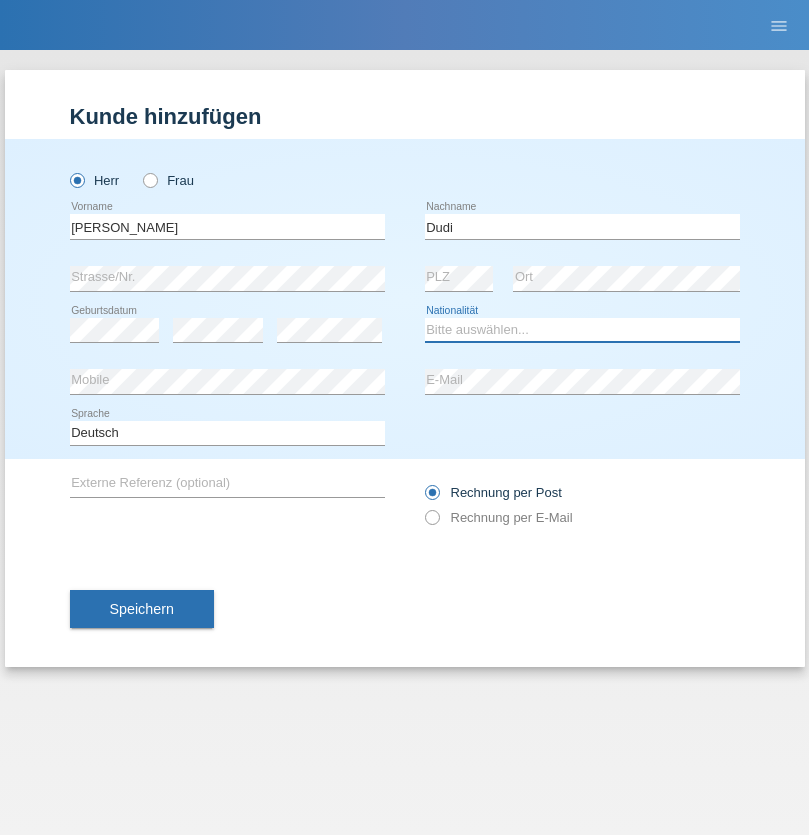 select on "SK" 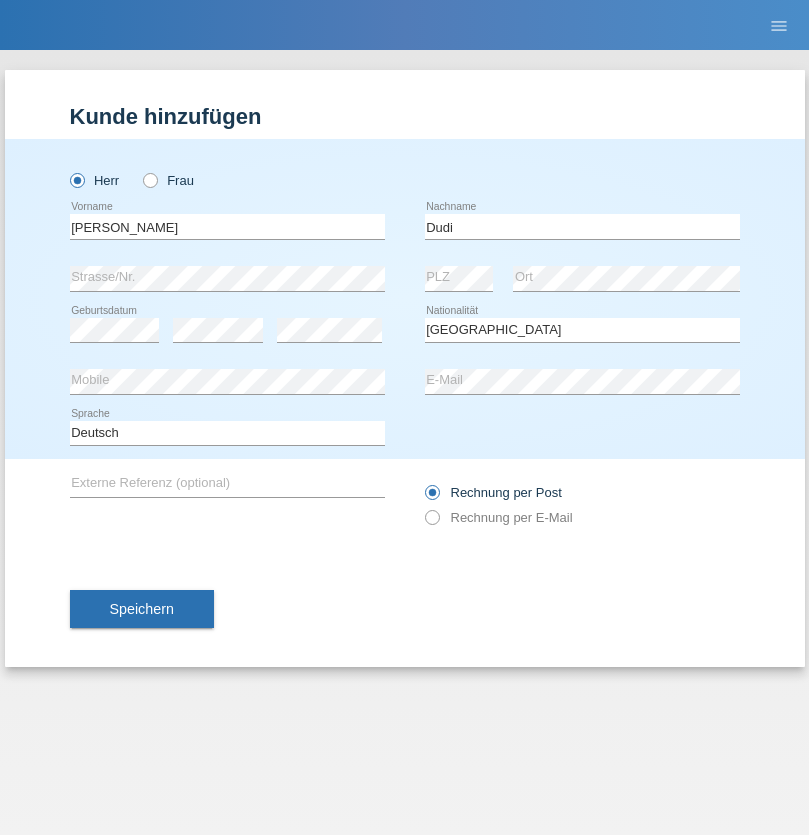 select on "C" 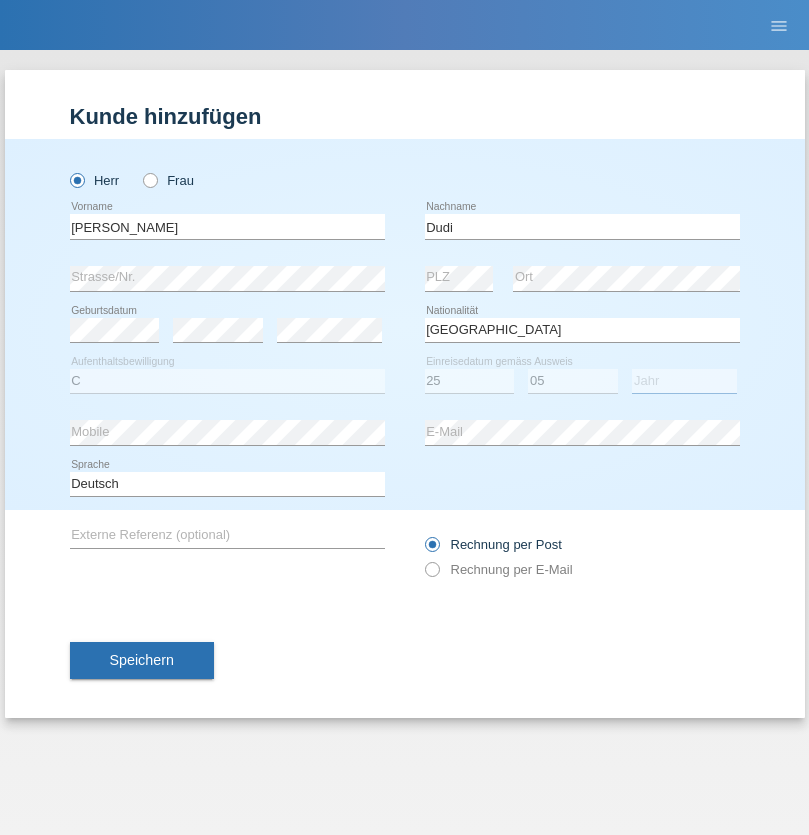 select on "2021" 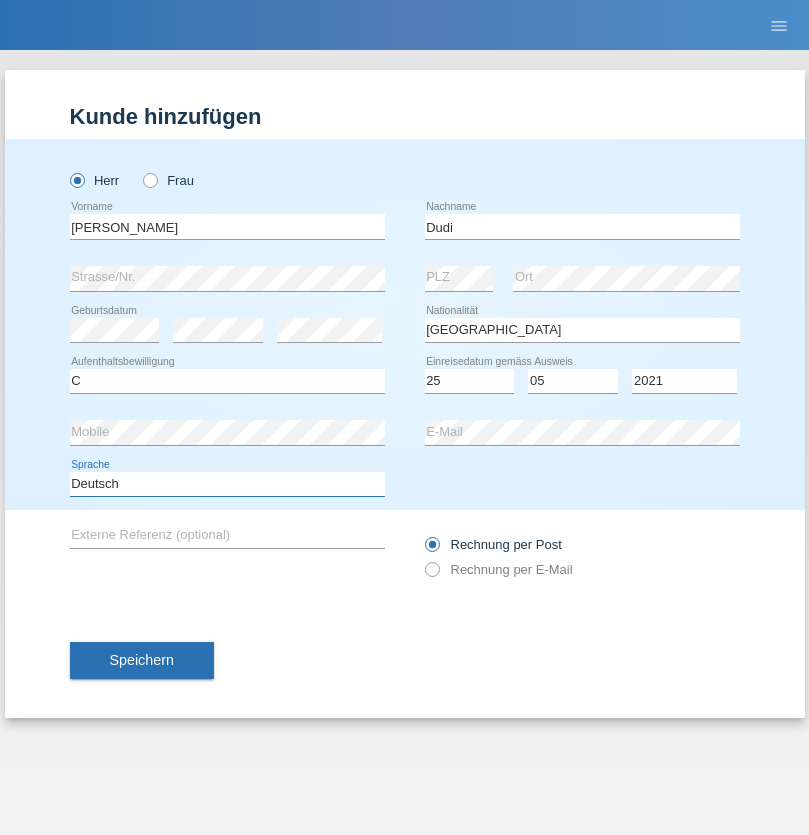 select on "en" 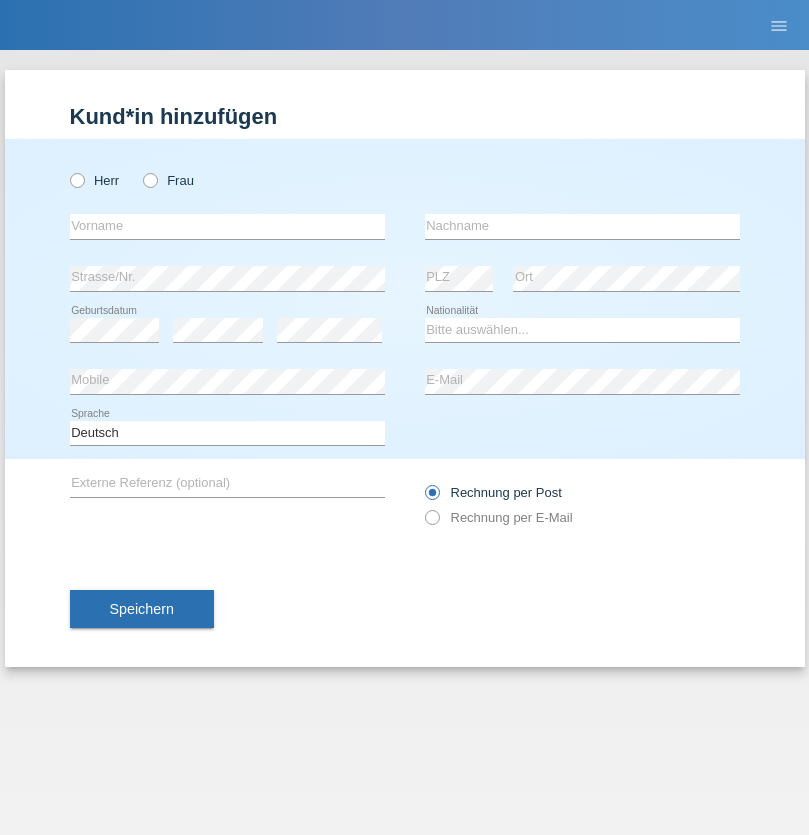 scroll, scrollTop: 0, scrollLeft: 0, axis: both 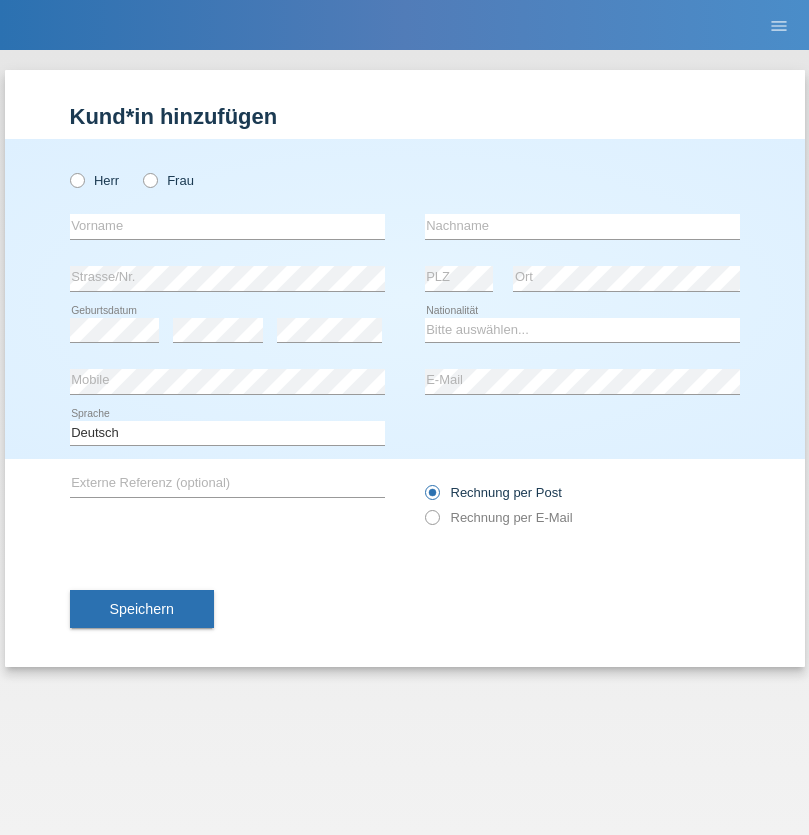 radio on "true" 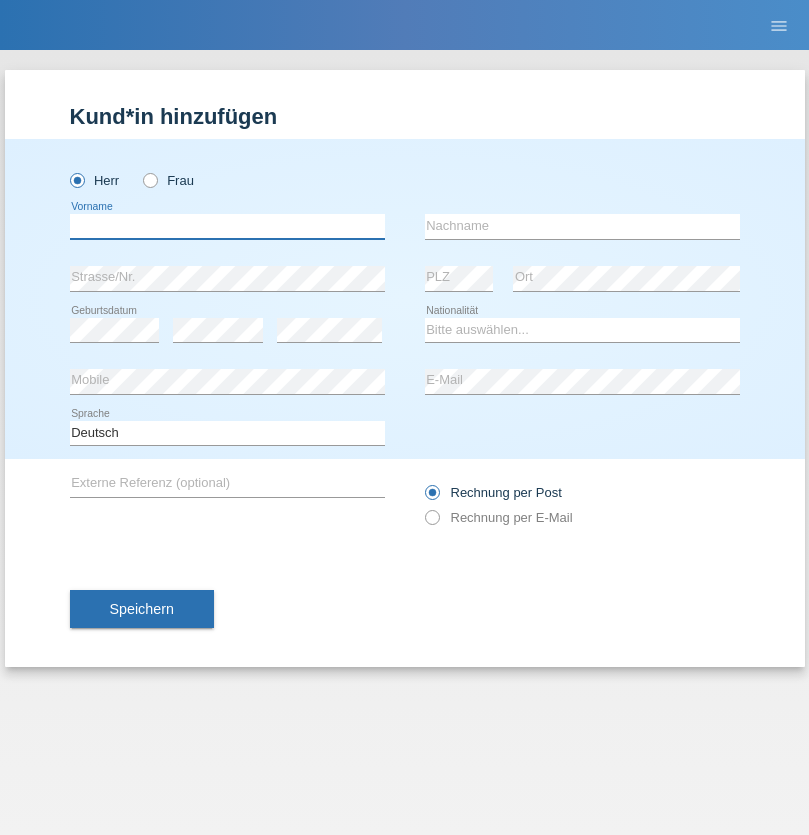 click at bounding box center [227, 226] 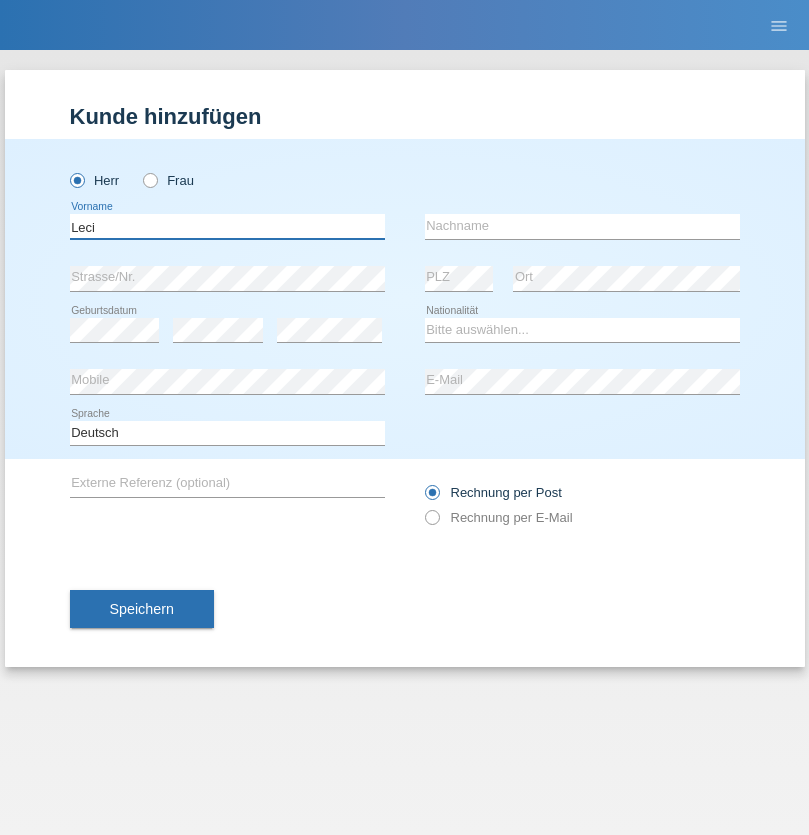 type on "Leci" 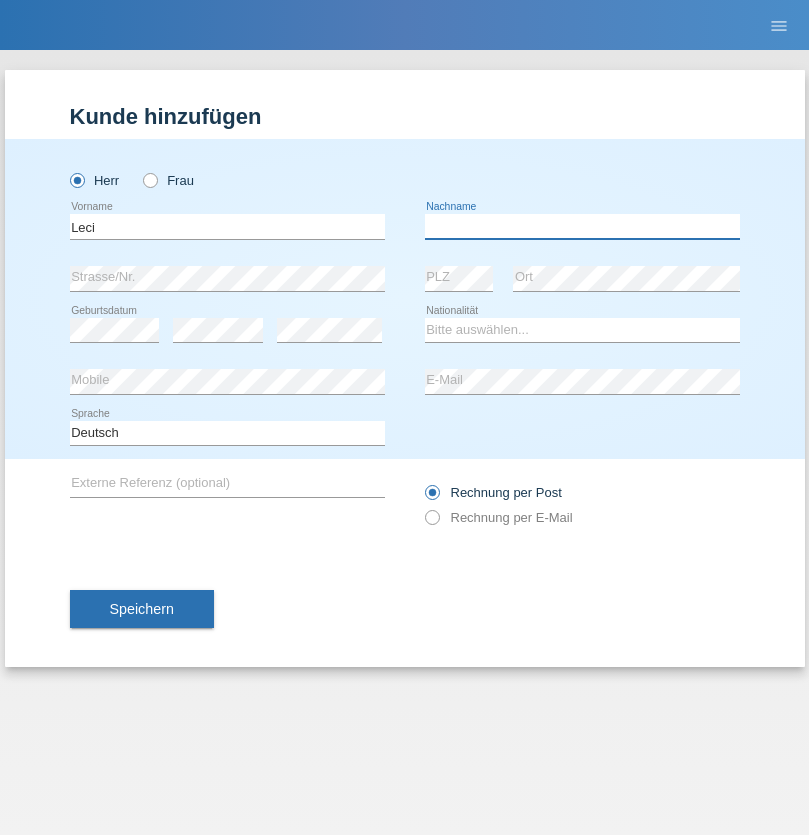 click at bounding box center [582, 226] 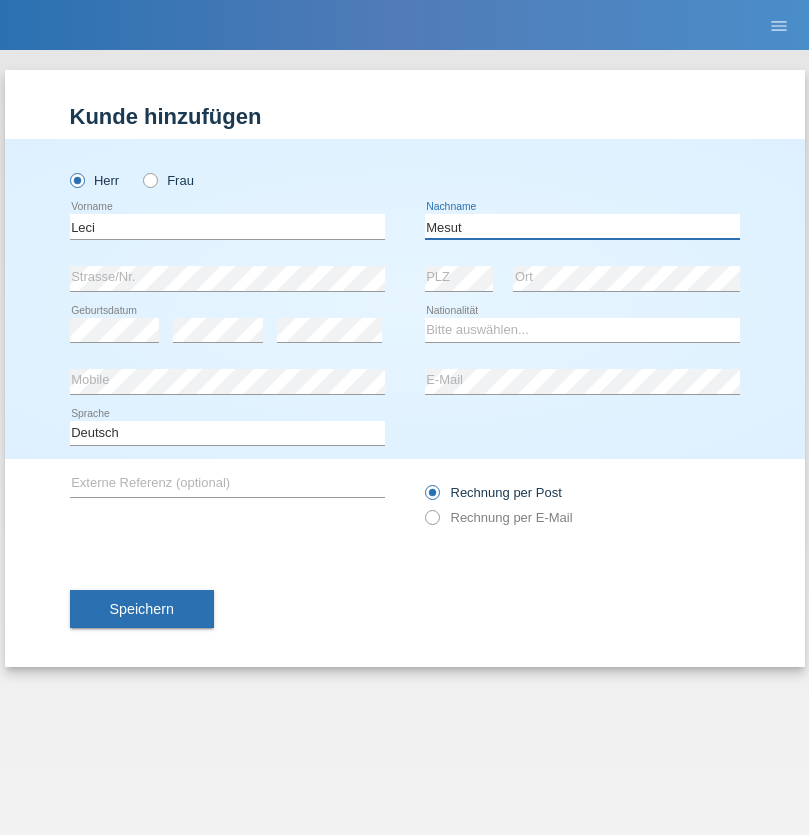 type on "Mesut" 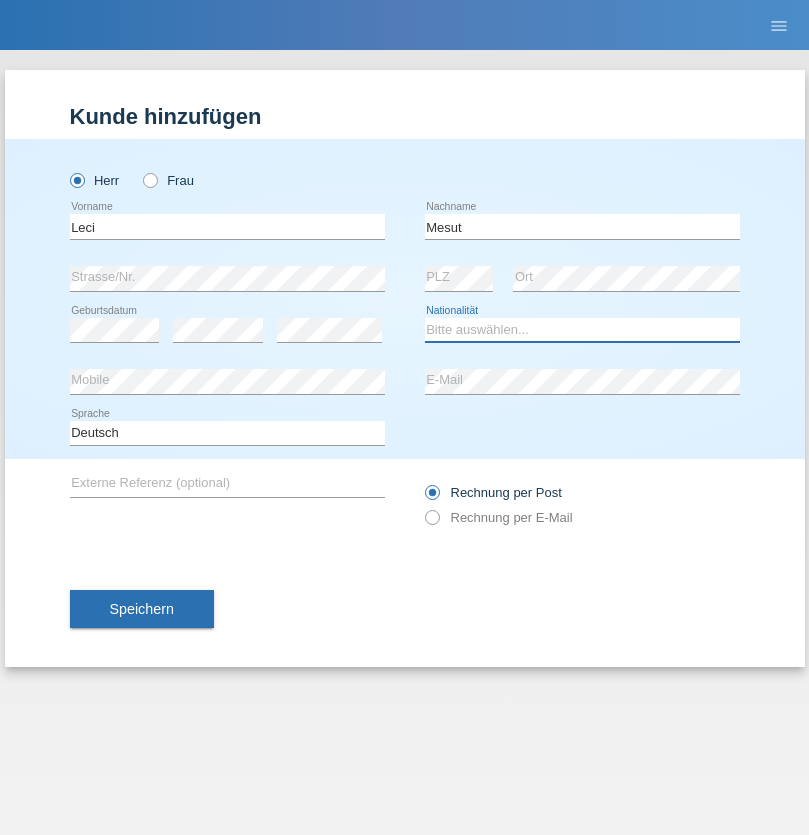 select on "XK" 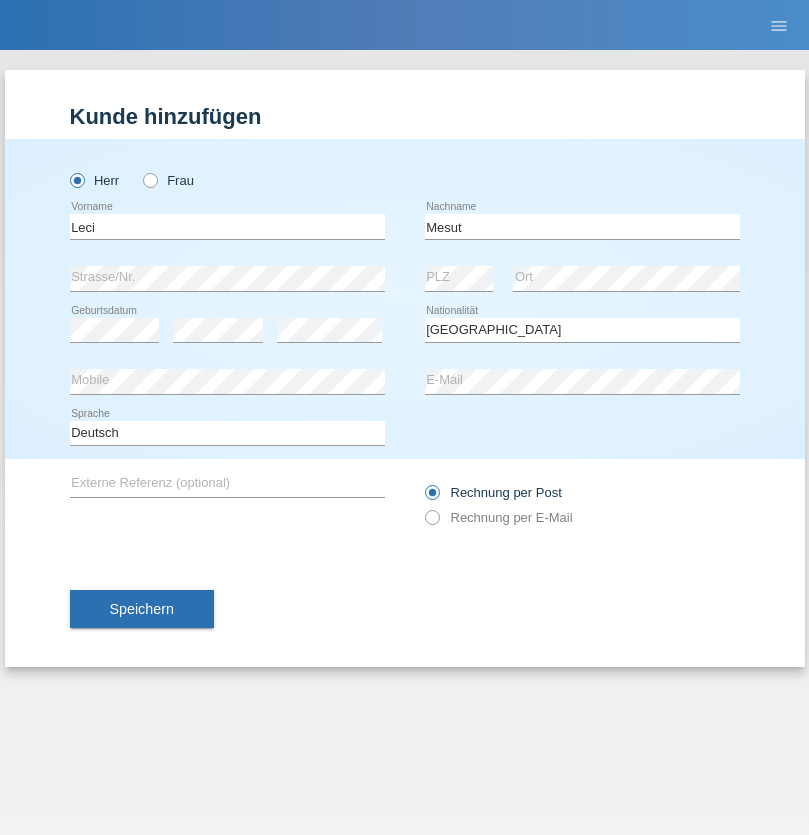 select on "C" 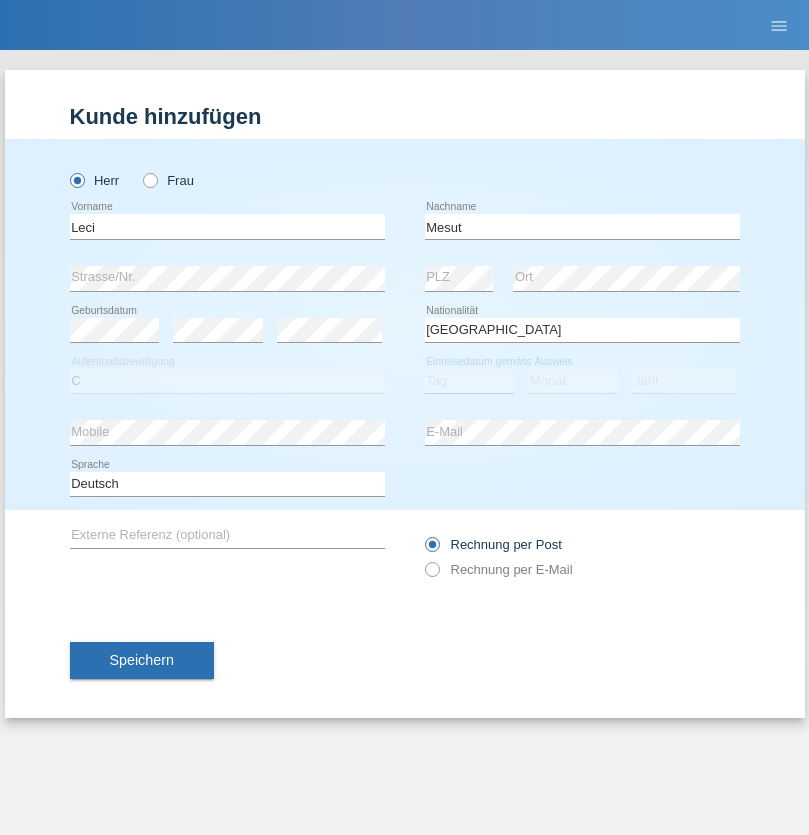 select on "12" 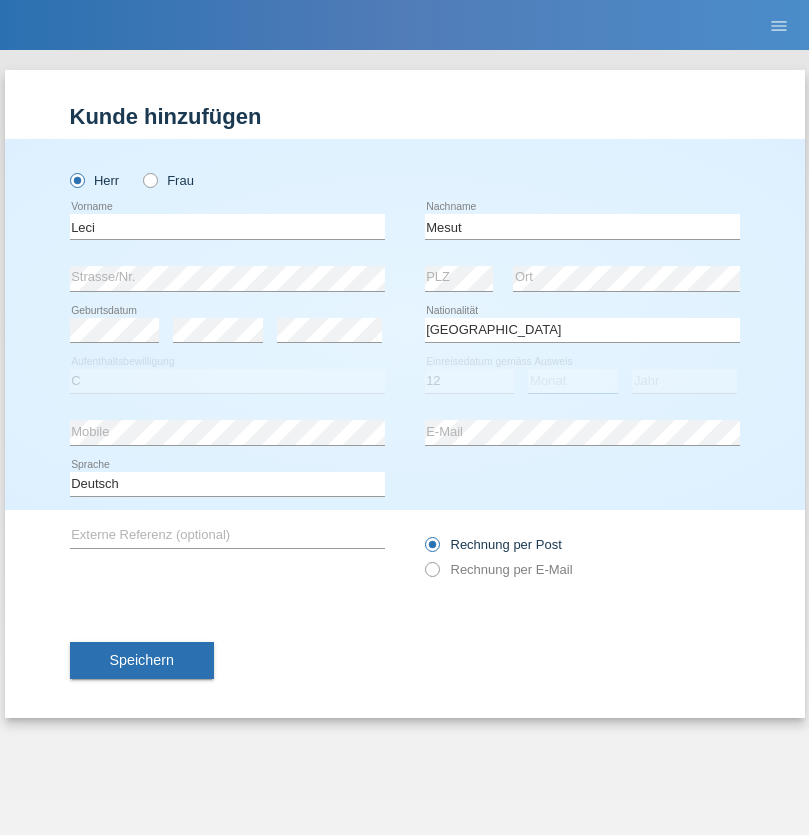 select on "07" 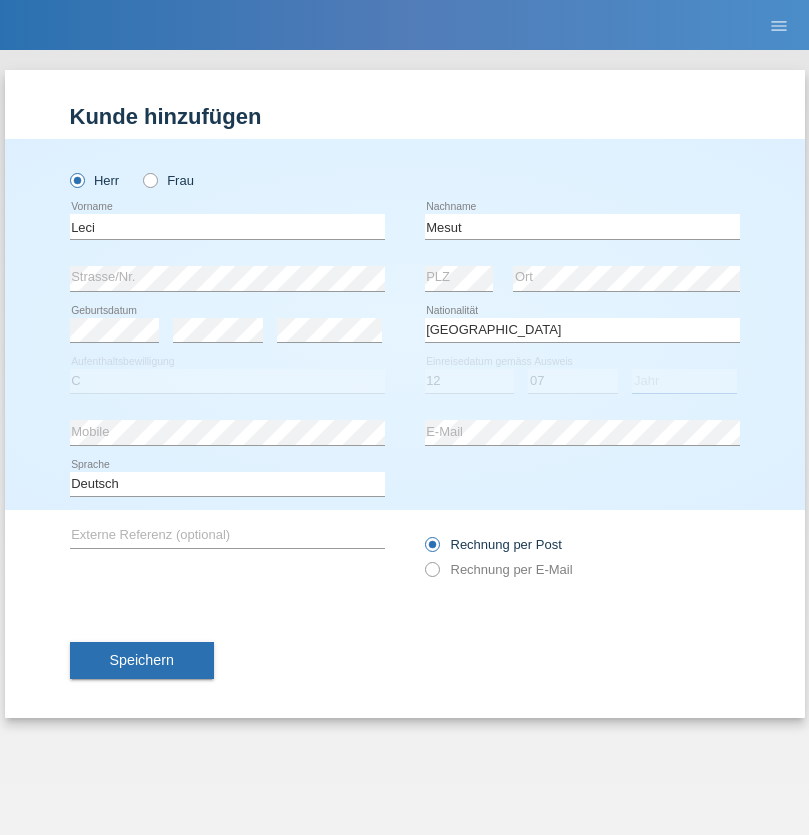 select on "2021" 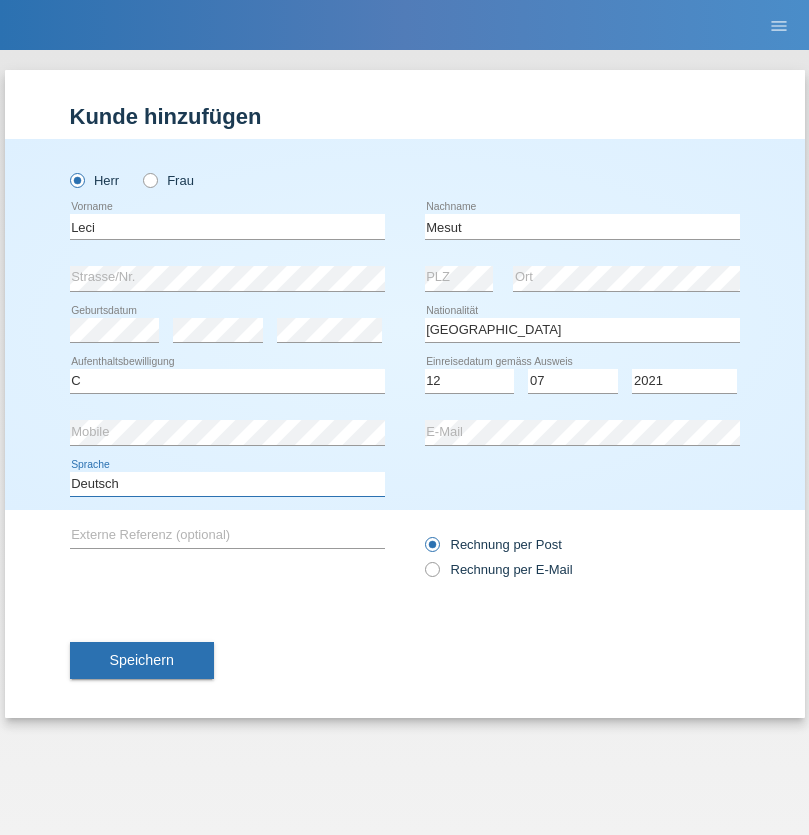 select on "en" 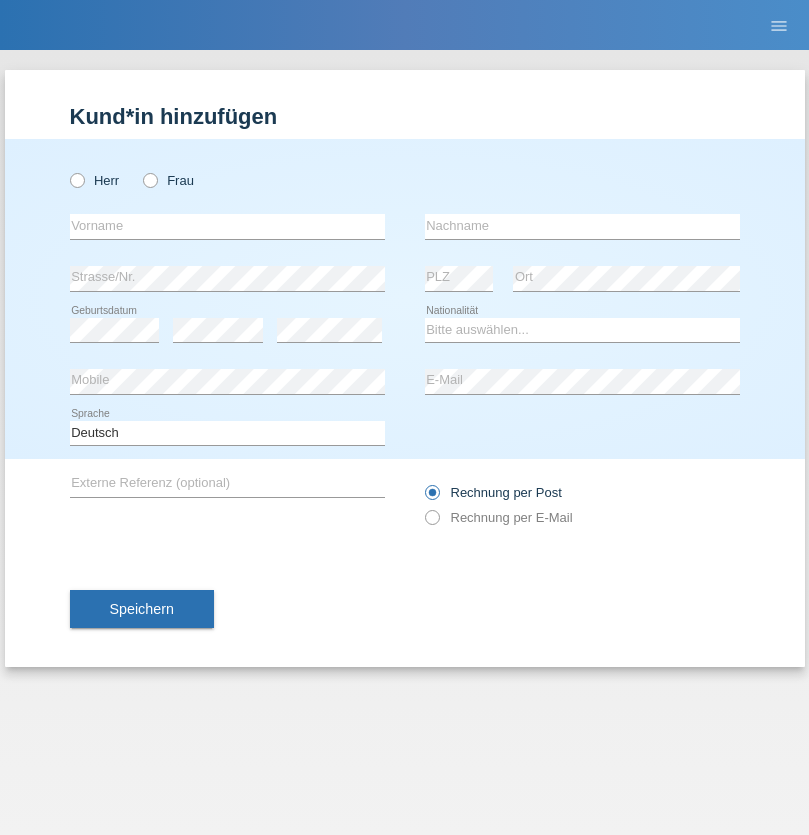 scroll, scrollTop: 0, scrollLeft: 0, axis: both 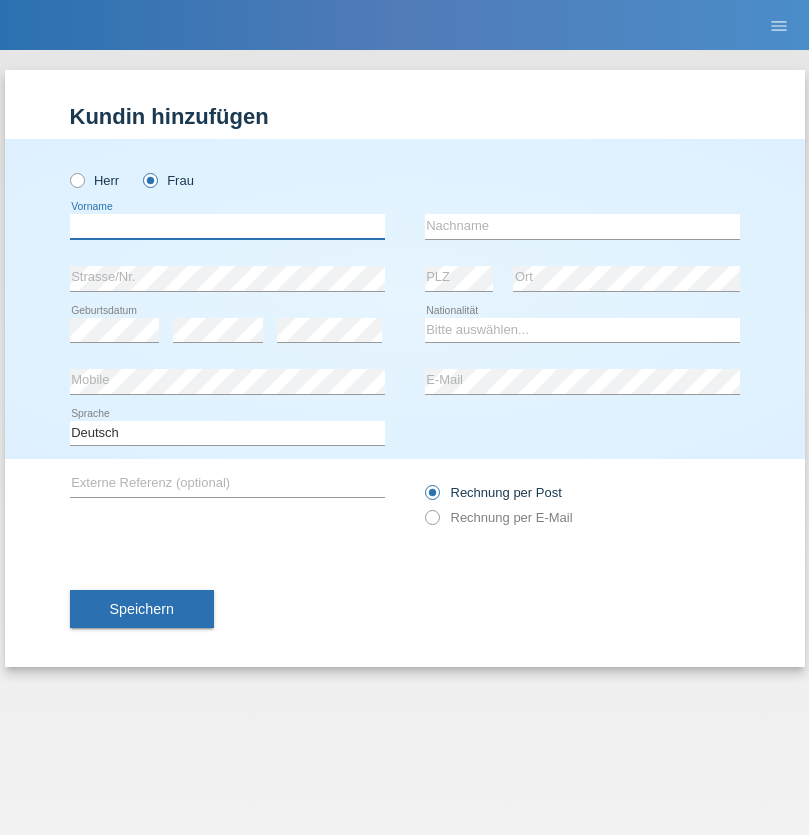 click at bounding box center (227, 226) 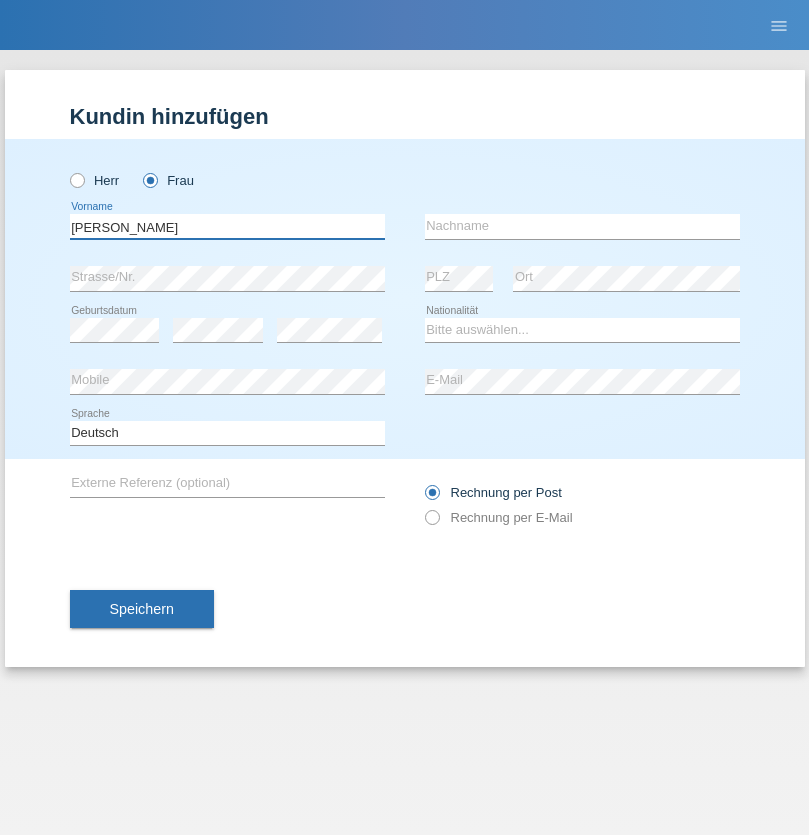 type on "[PERSON_NAME]" 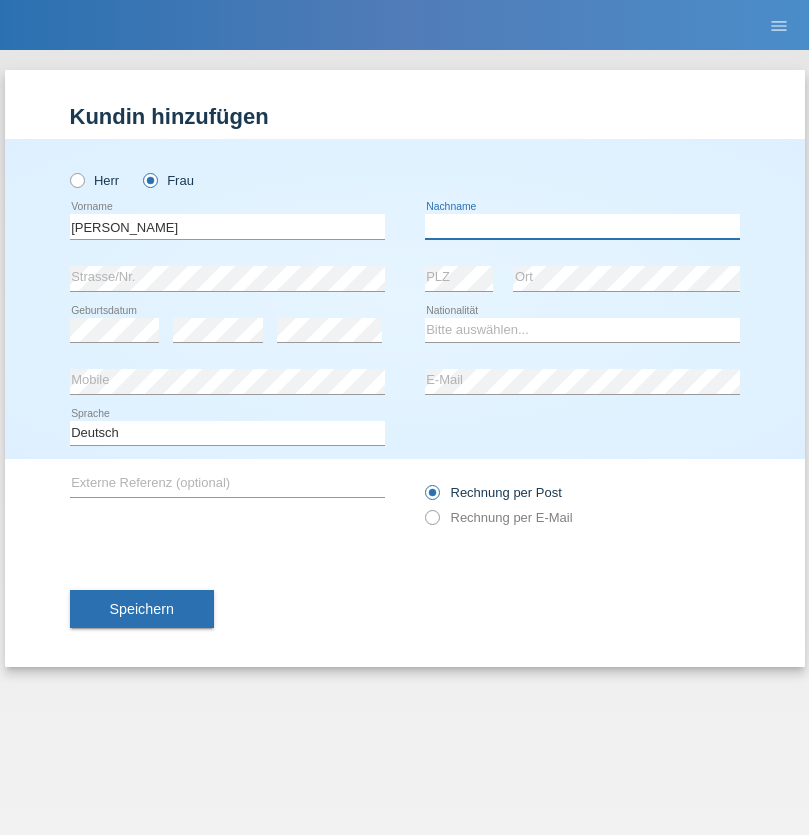 click at bounding box center (582, 226) 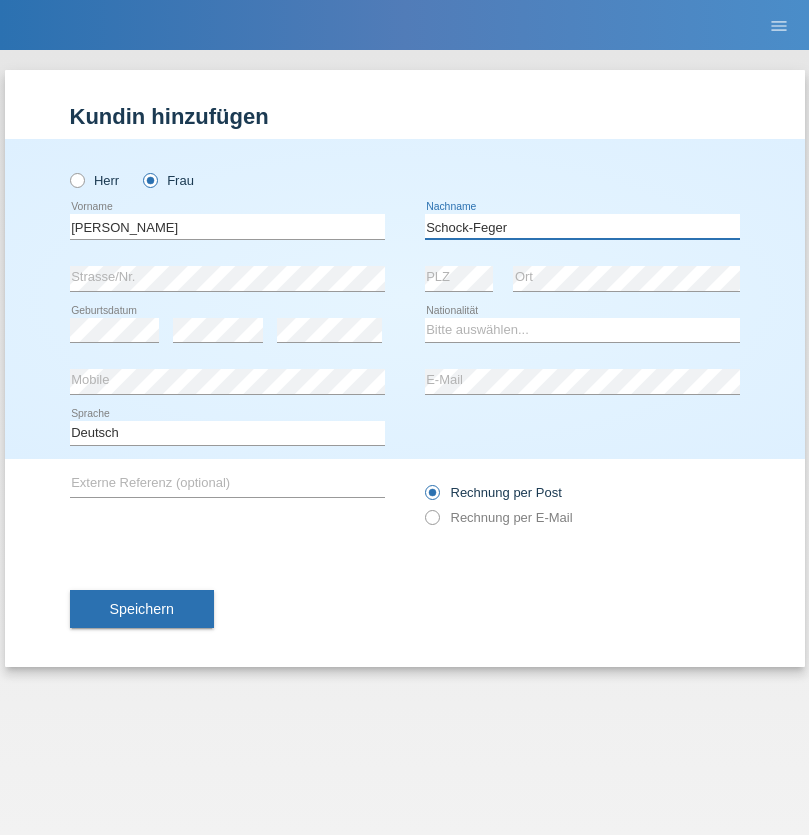 type on "Schock-Feger" 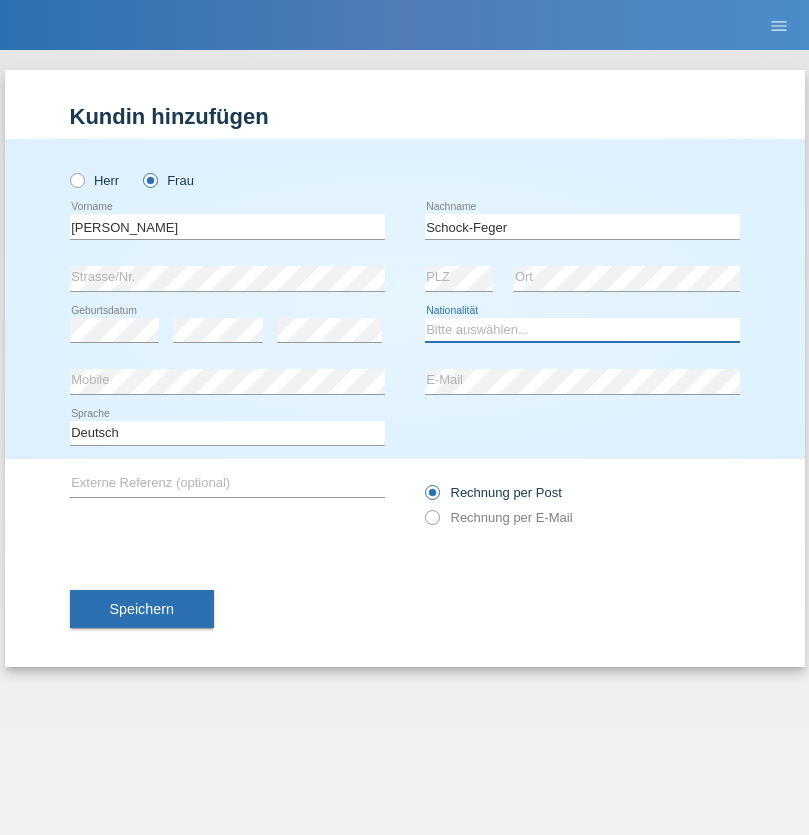 select on "CH" 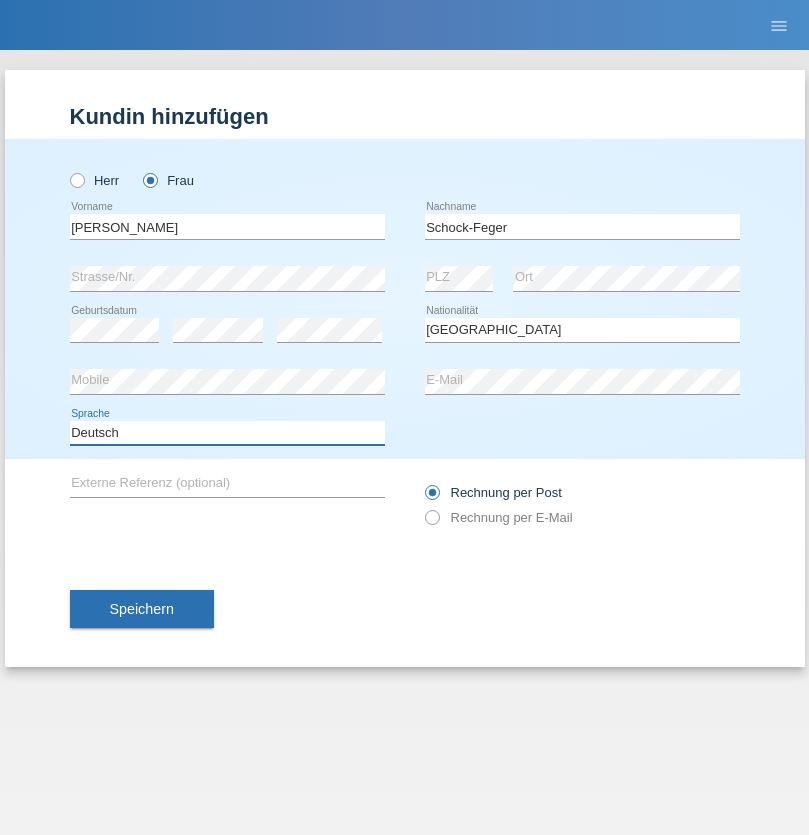select on "en" 